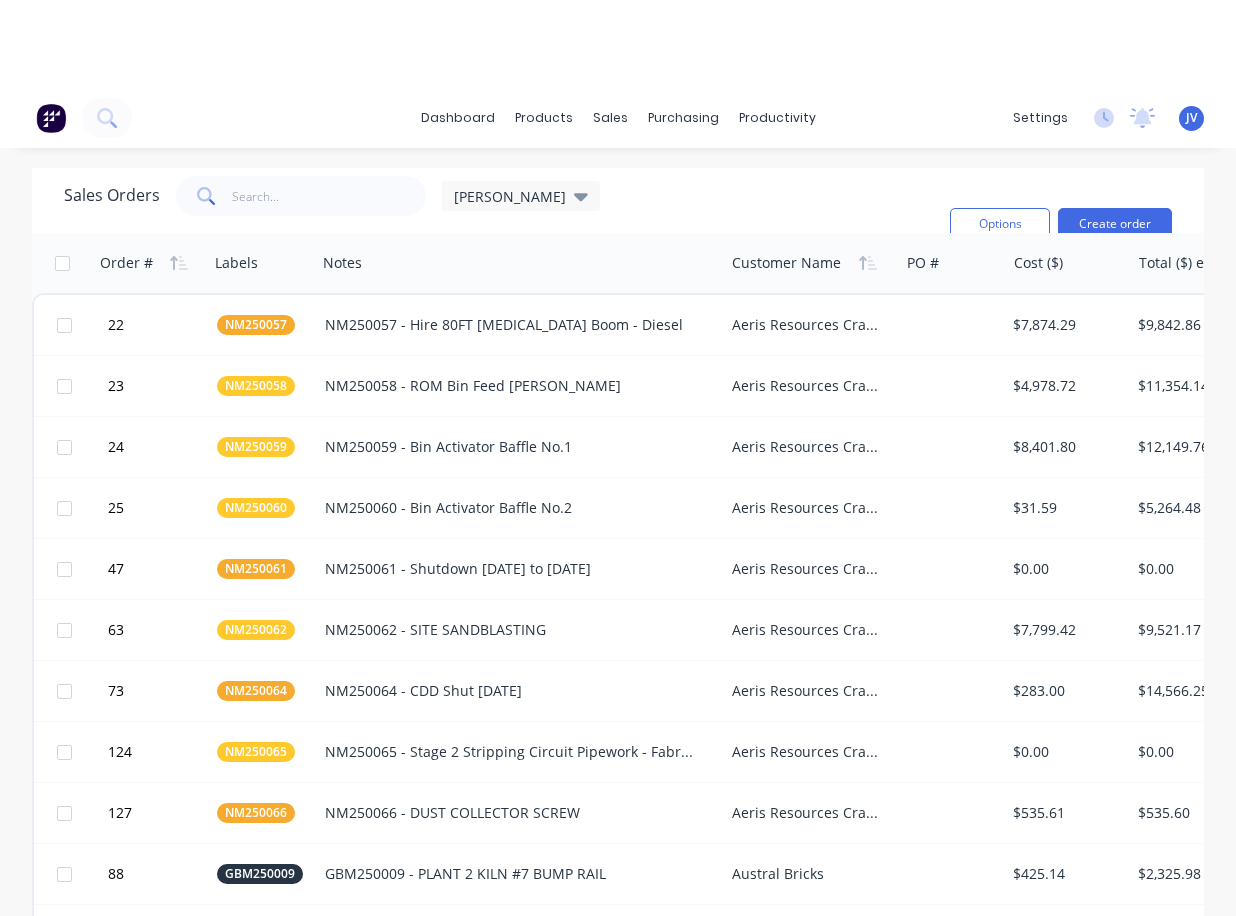 scroll, scrollTop: 0, scrollLeft: 0, axis: both 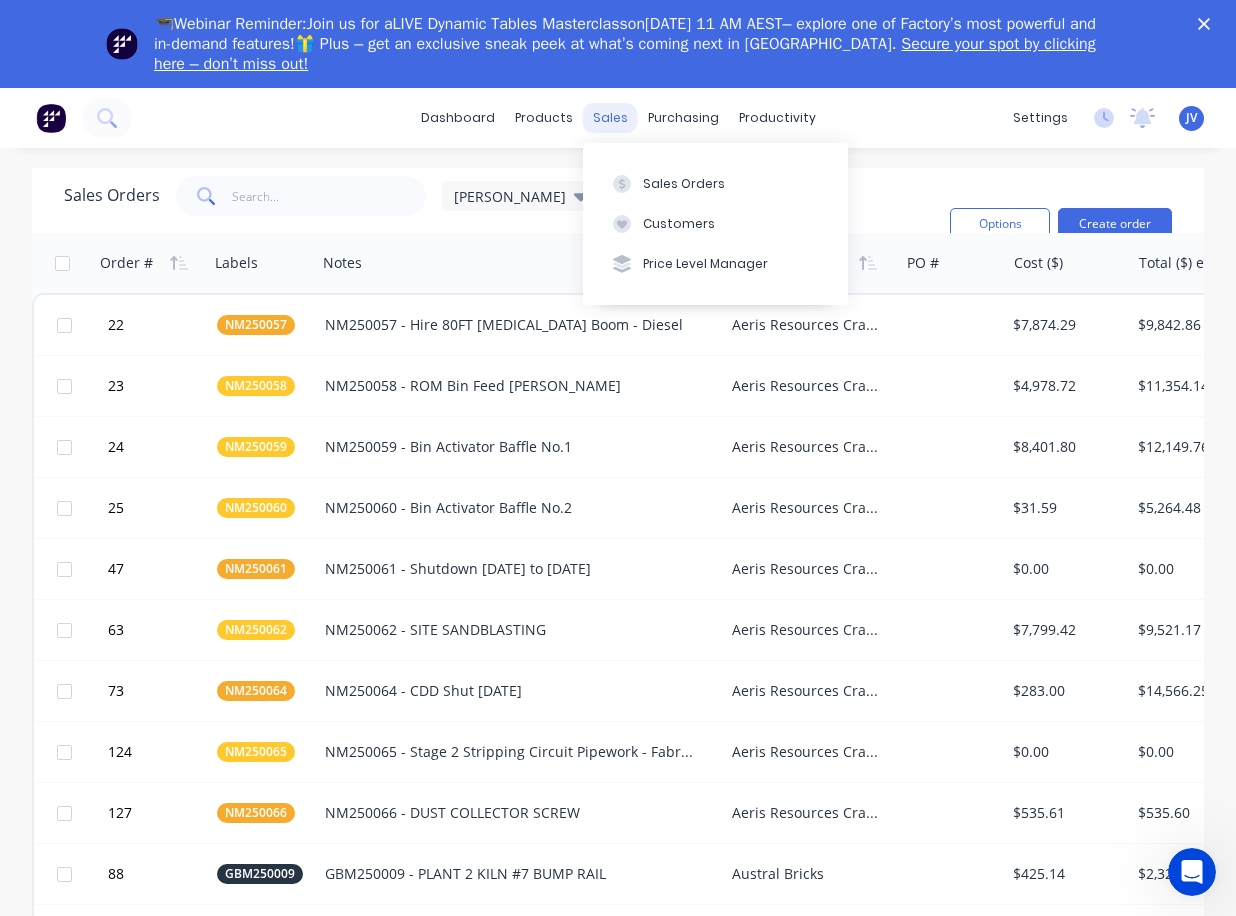 click on "sales" at bounding box center [610, 118] 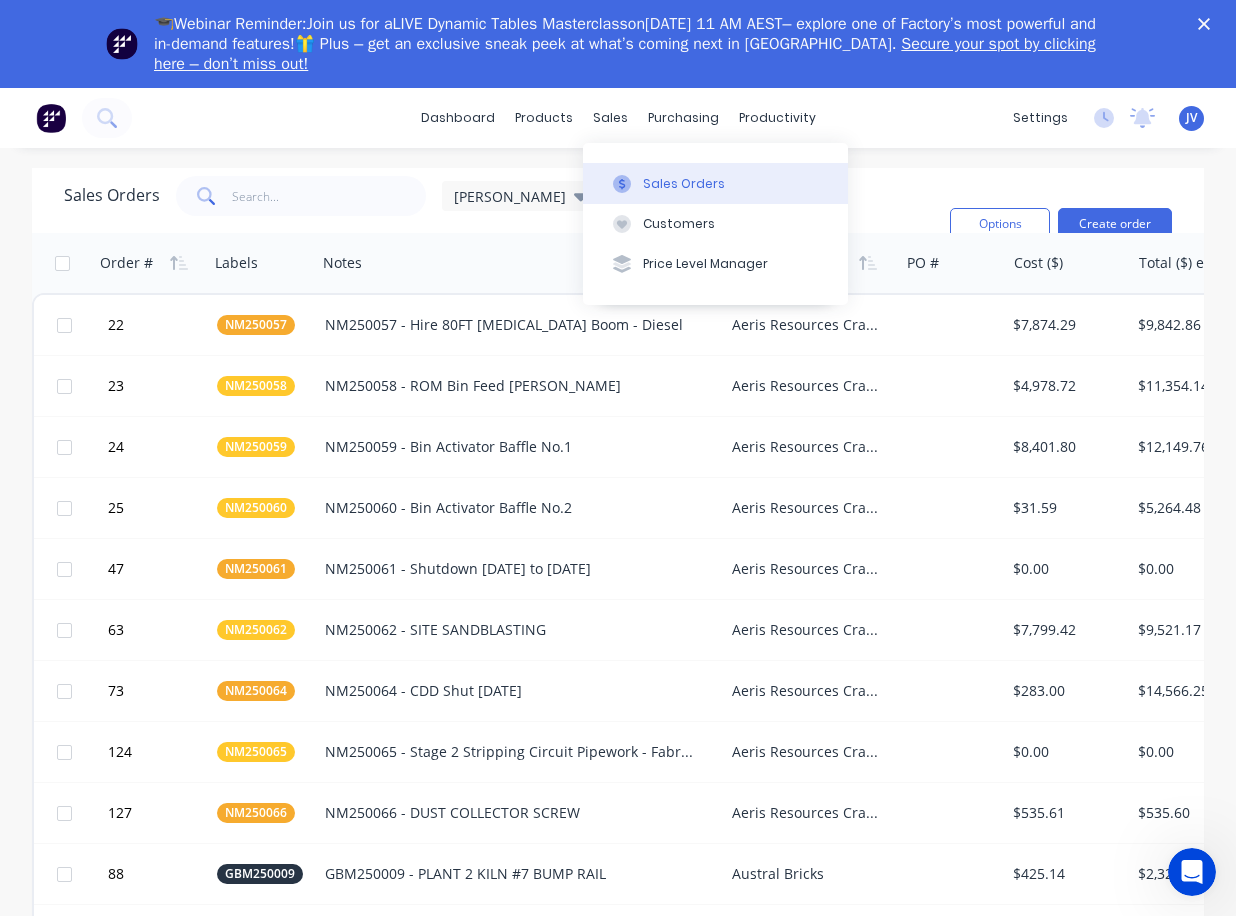 click on "Sales Orders" at bounding box center [684, 184] 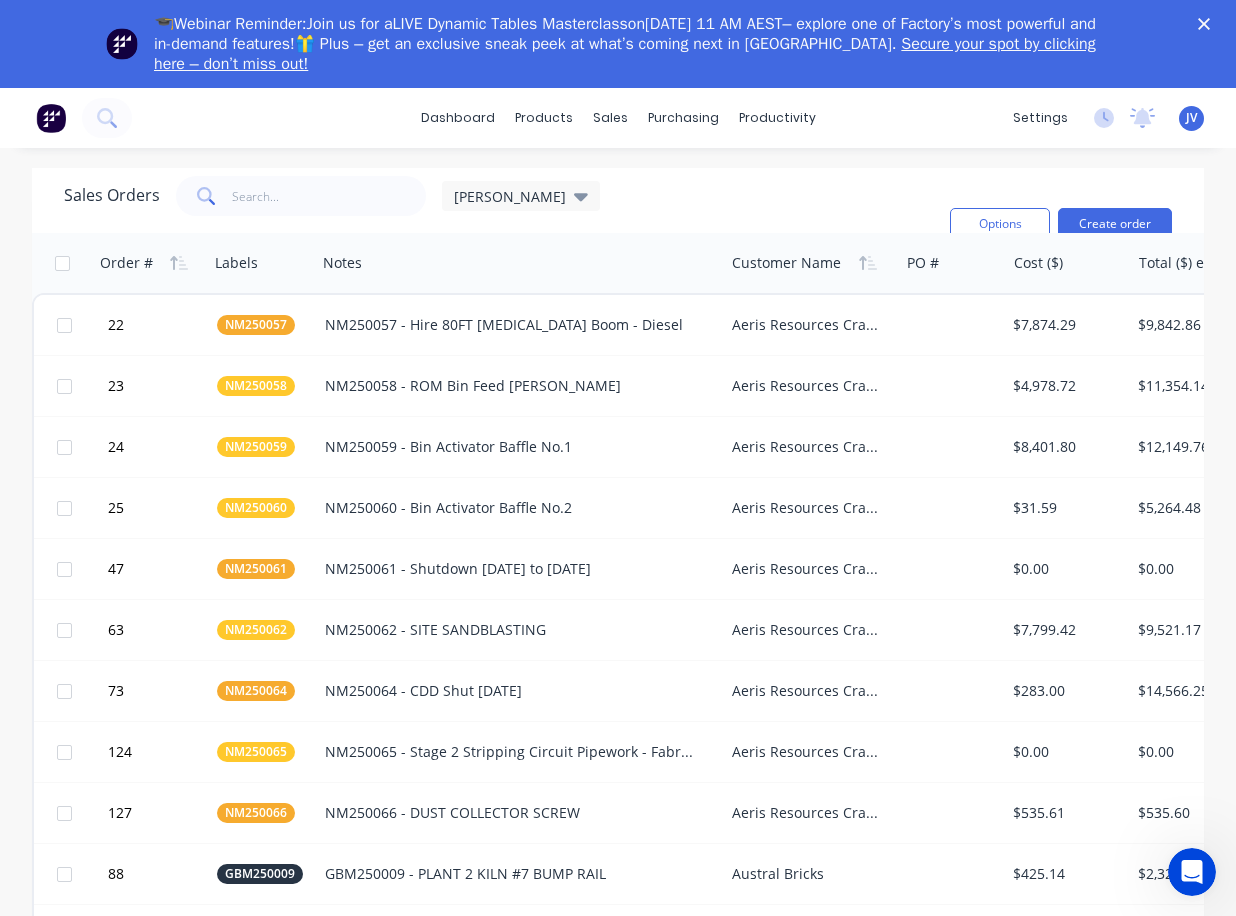 drag, startPoint x: 0, startPoint y: 259, endPoint x: -165, endPoint y: 260, distance: 165.00304 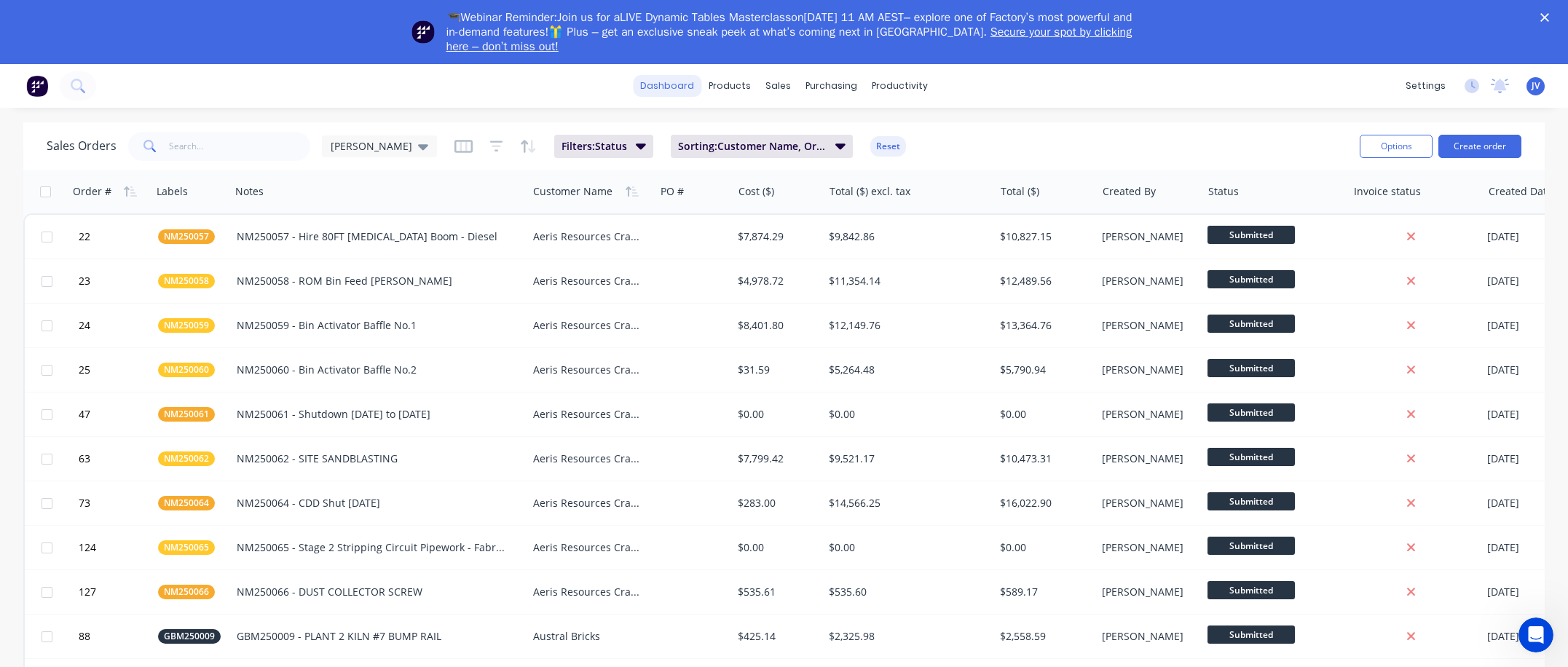 click on "dashboard" at bounding box center [667, 86] 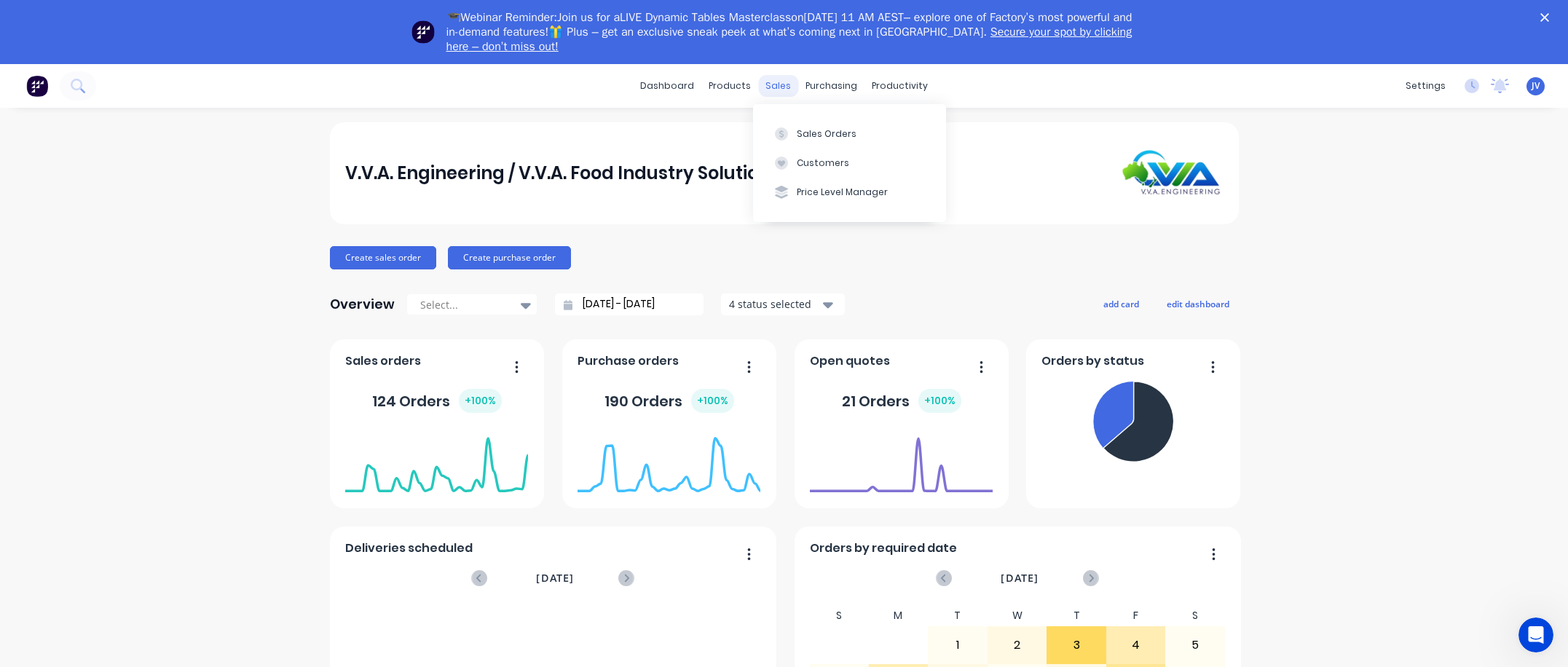 click on "sales" at bounding box center (778, 86) 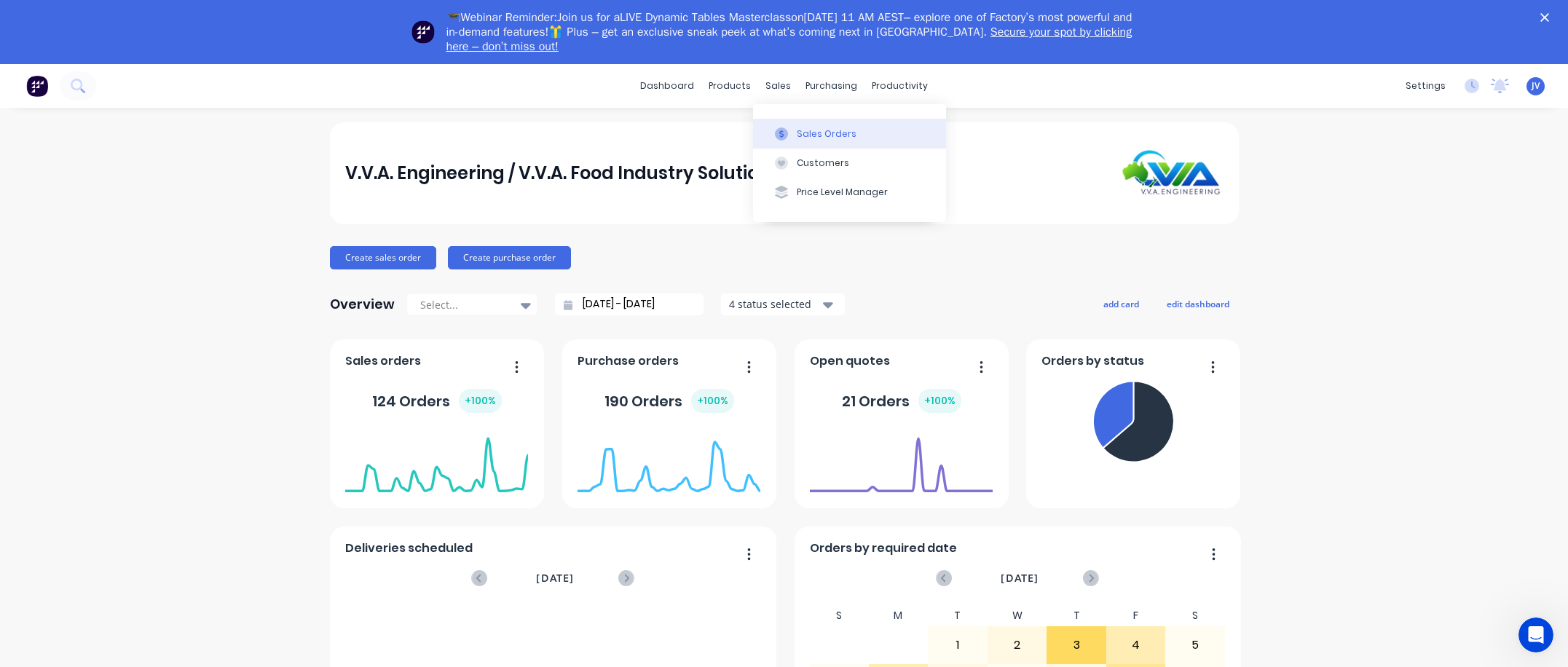 click on "Sales Orders" at bounding box center [827, 134] 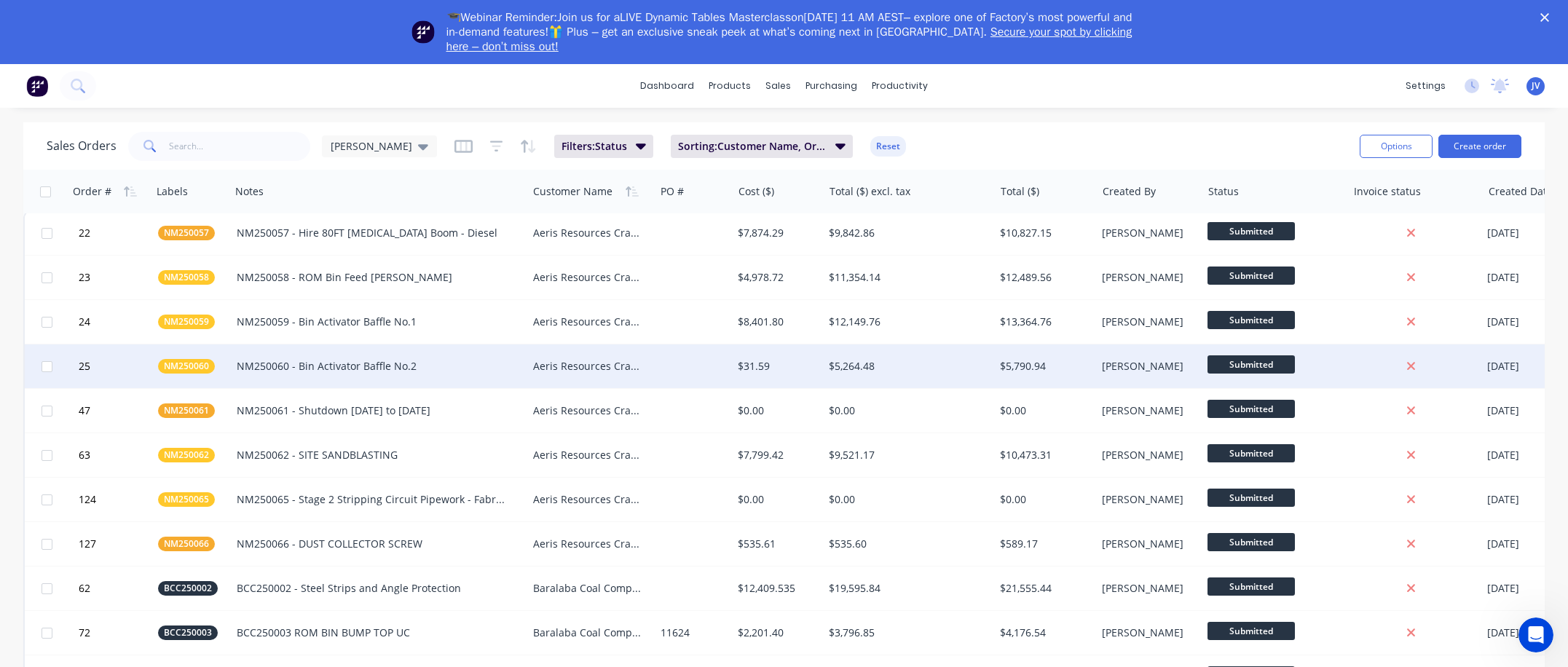 scroll, scrollTop: 0, scrollLeft: 0, axis: both 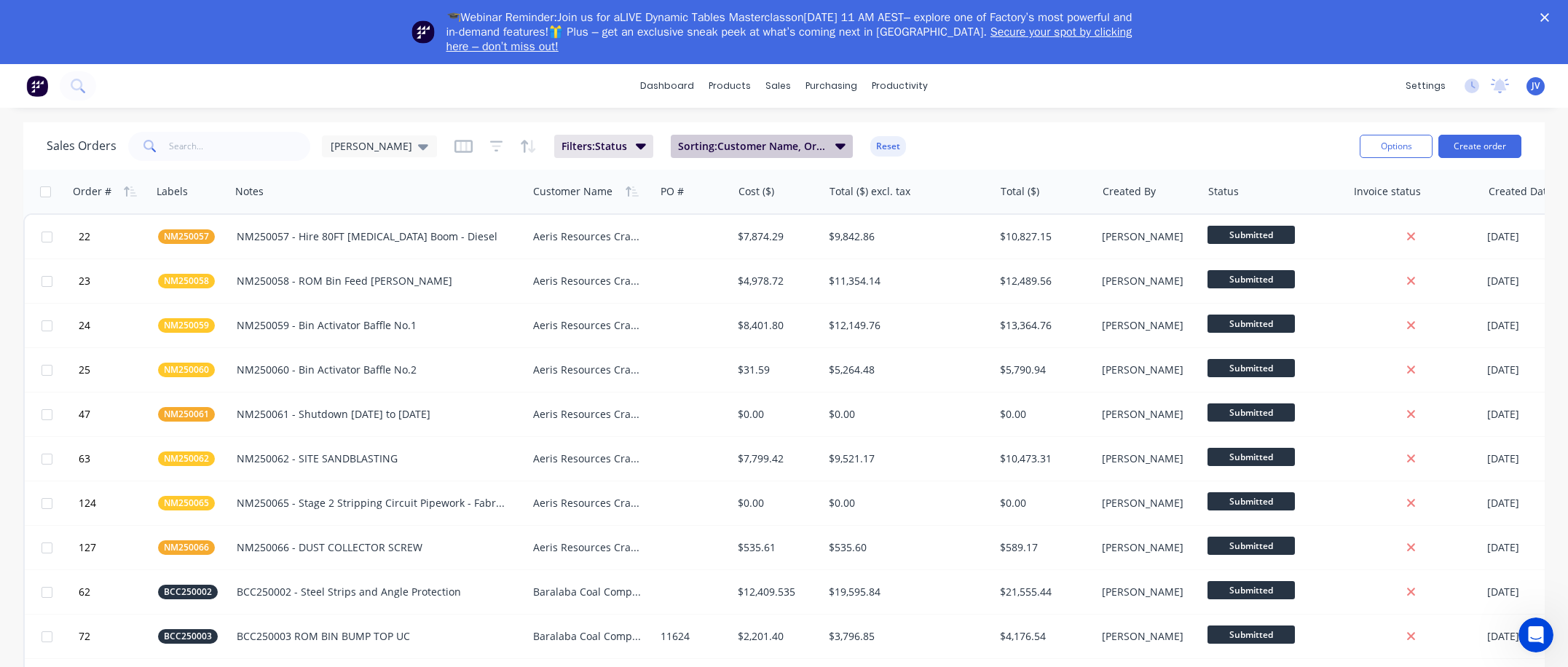 click 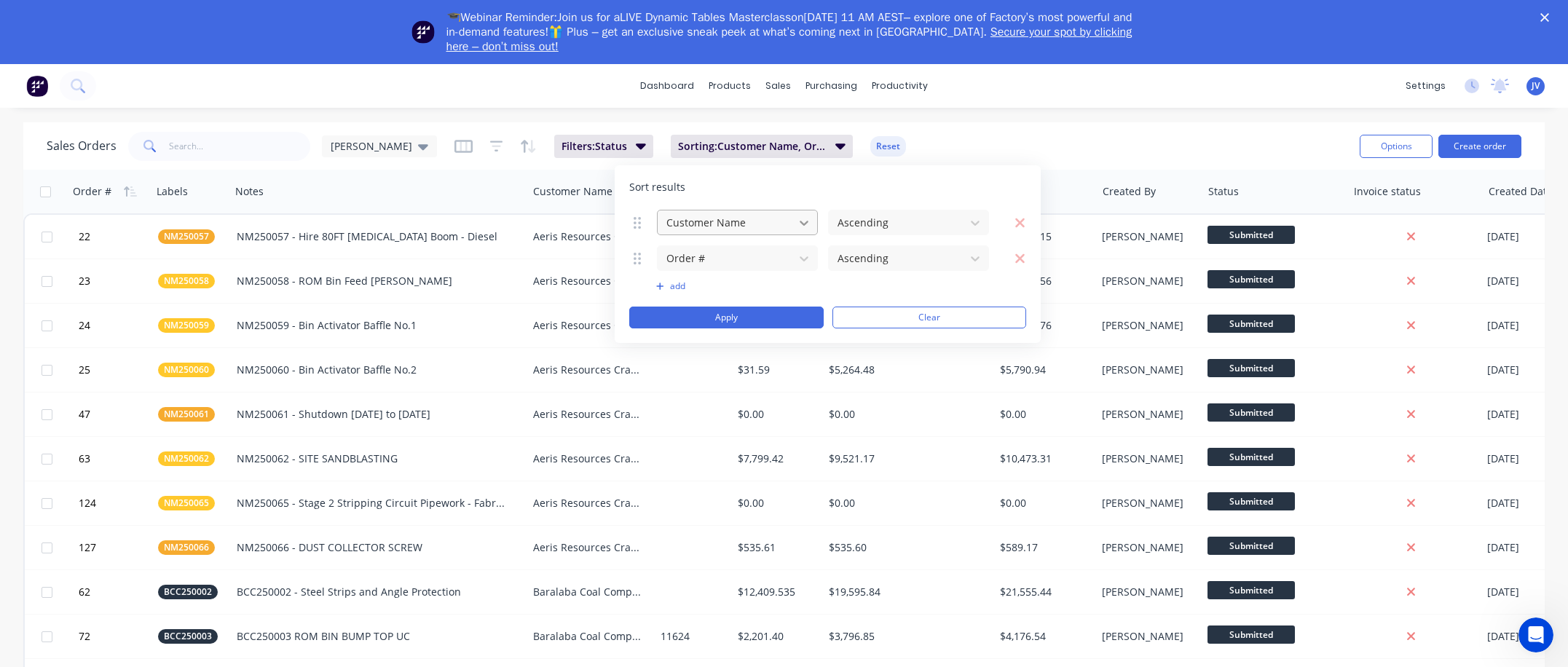 click 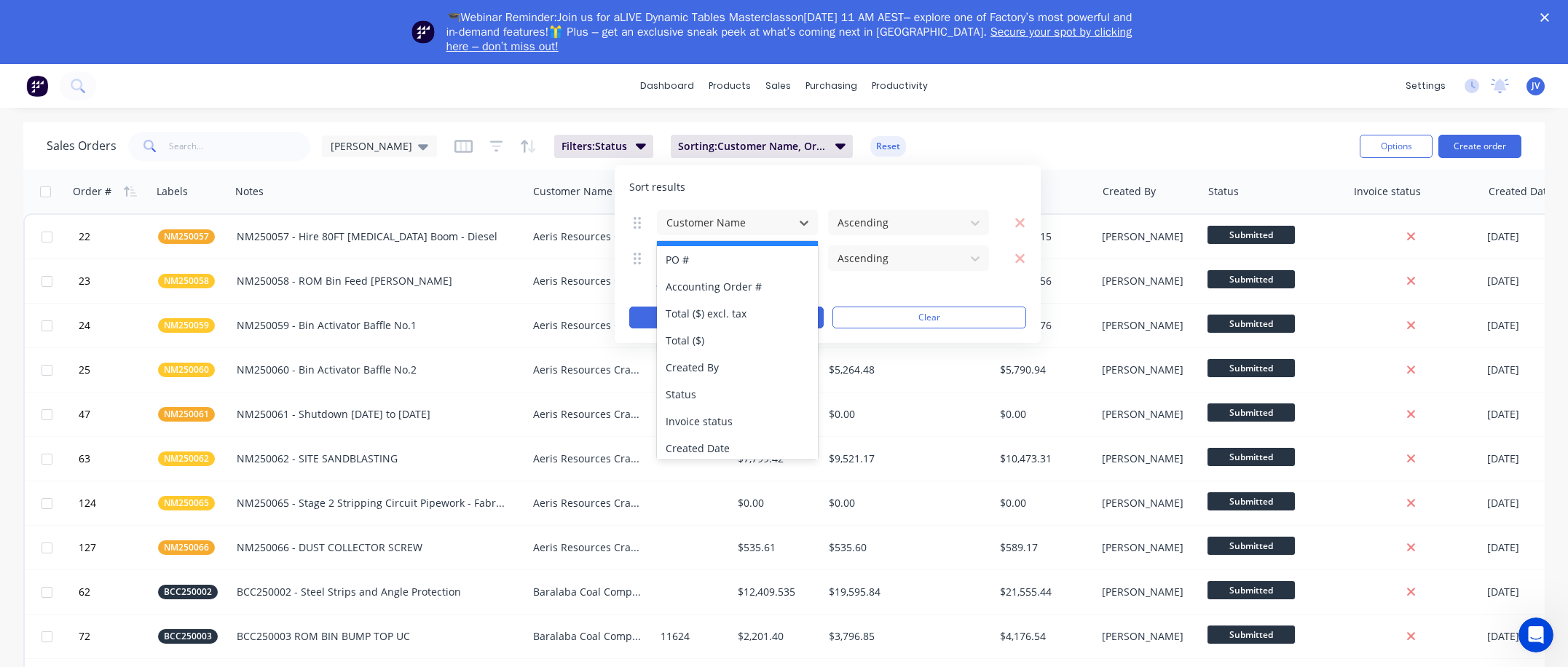 scroll, scrollTop: 0, scrollLeft: 0, axis: both 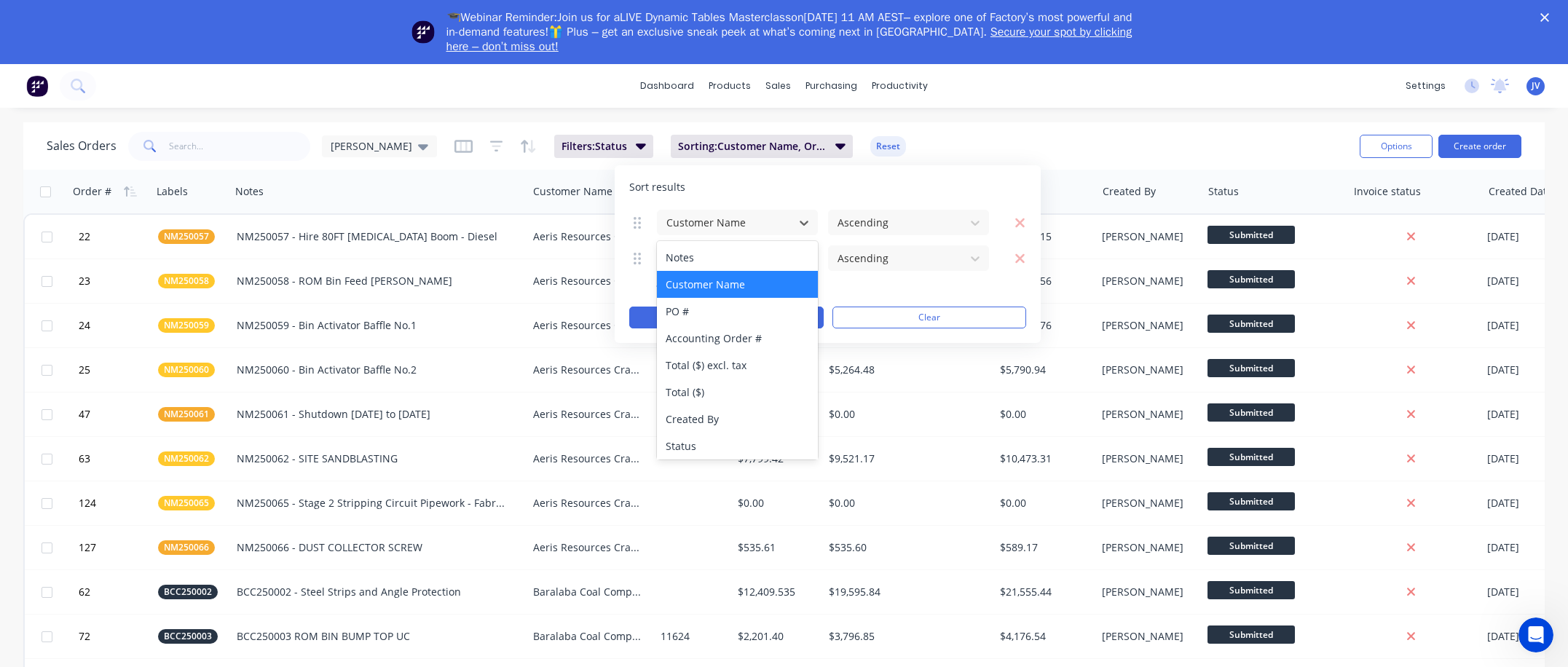 click on "Customer Name" at bounding box center [737, 284] 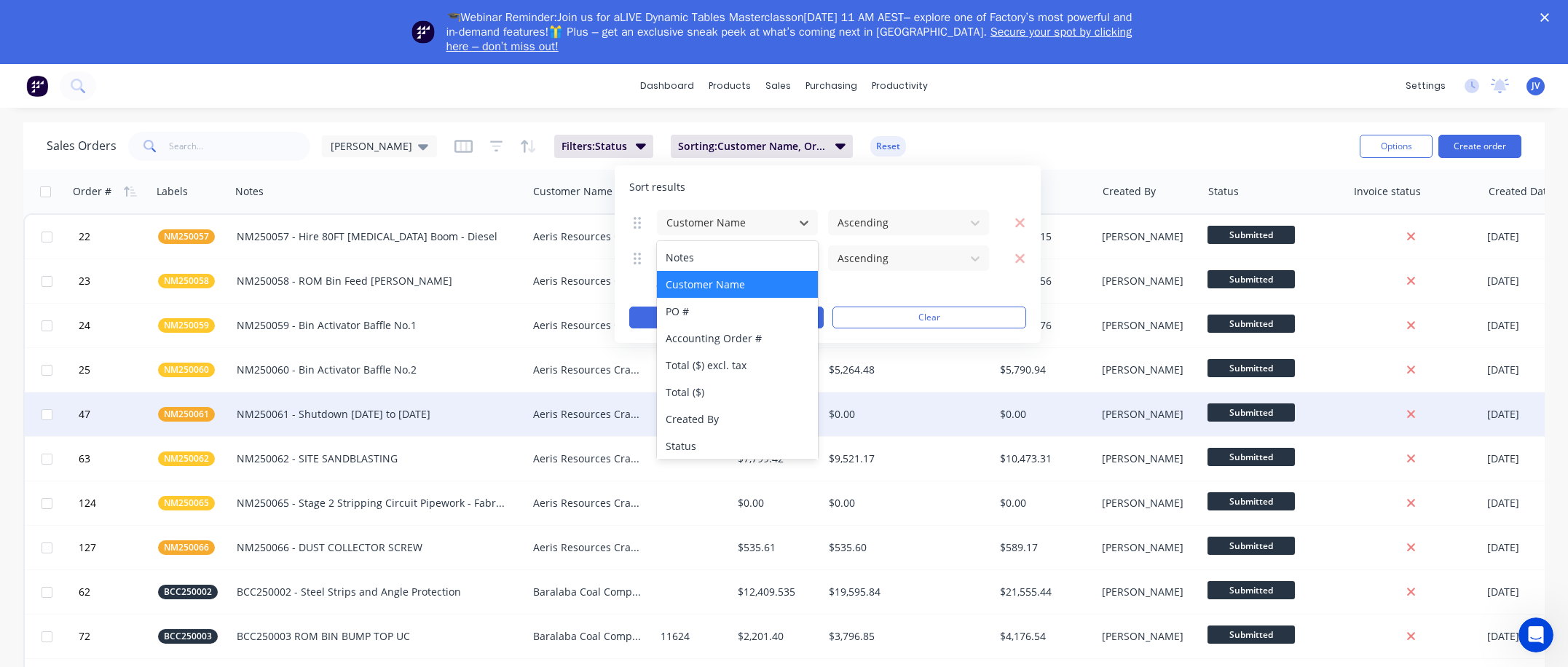 click on "$0.00" at bounding box center (908, 414) 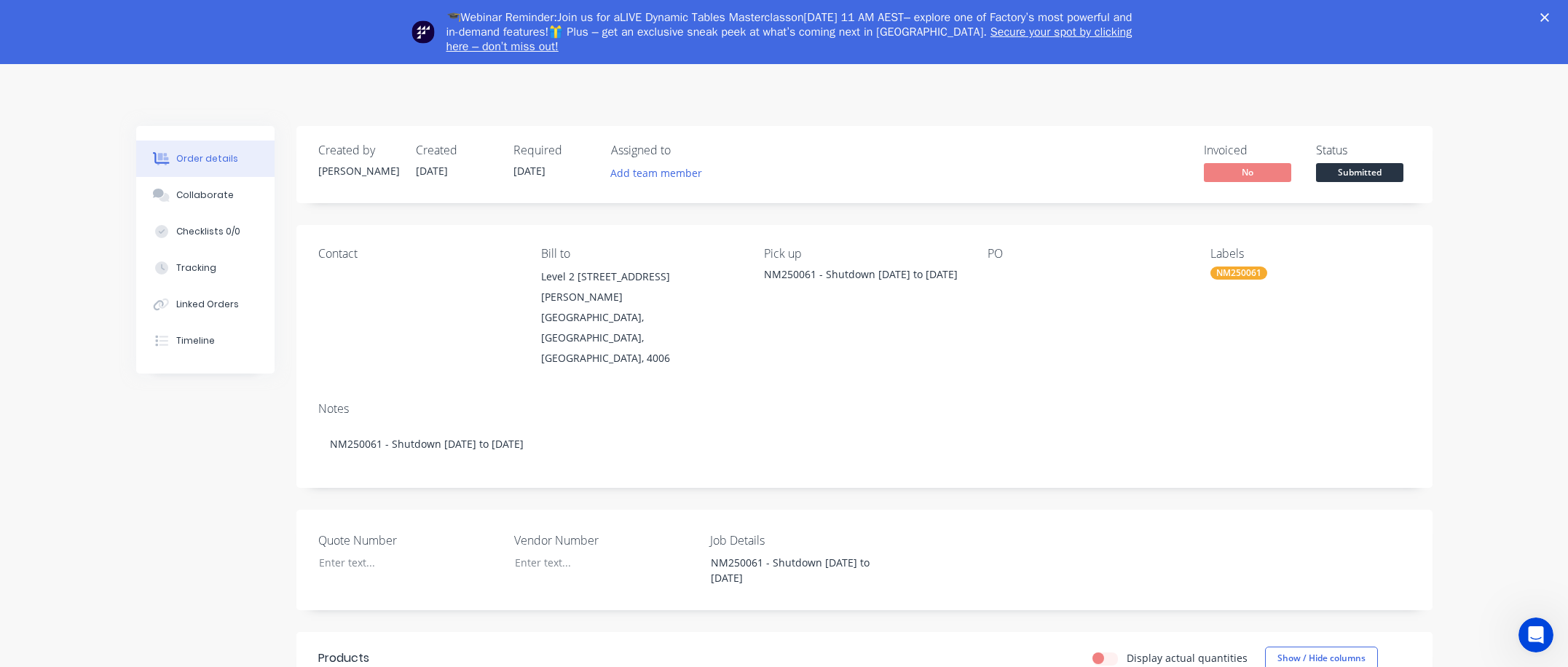click 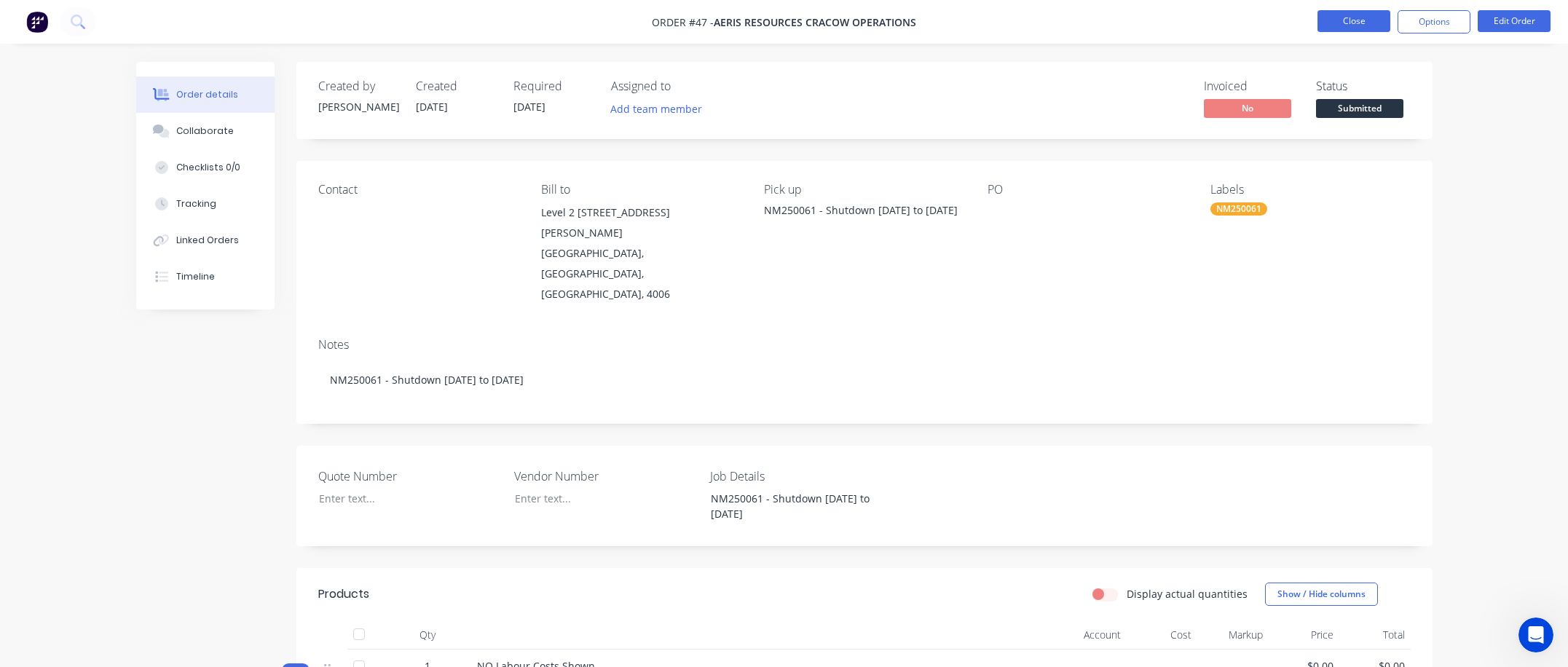 click on "Close" at bounding box center [1354, 21] 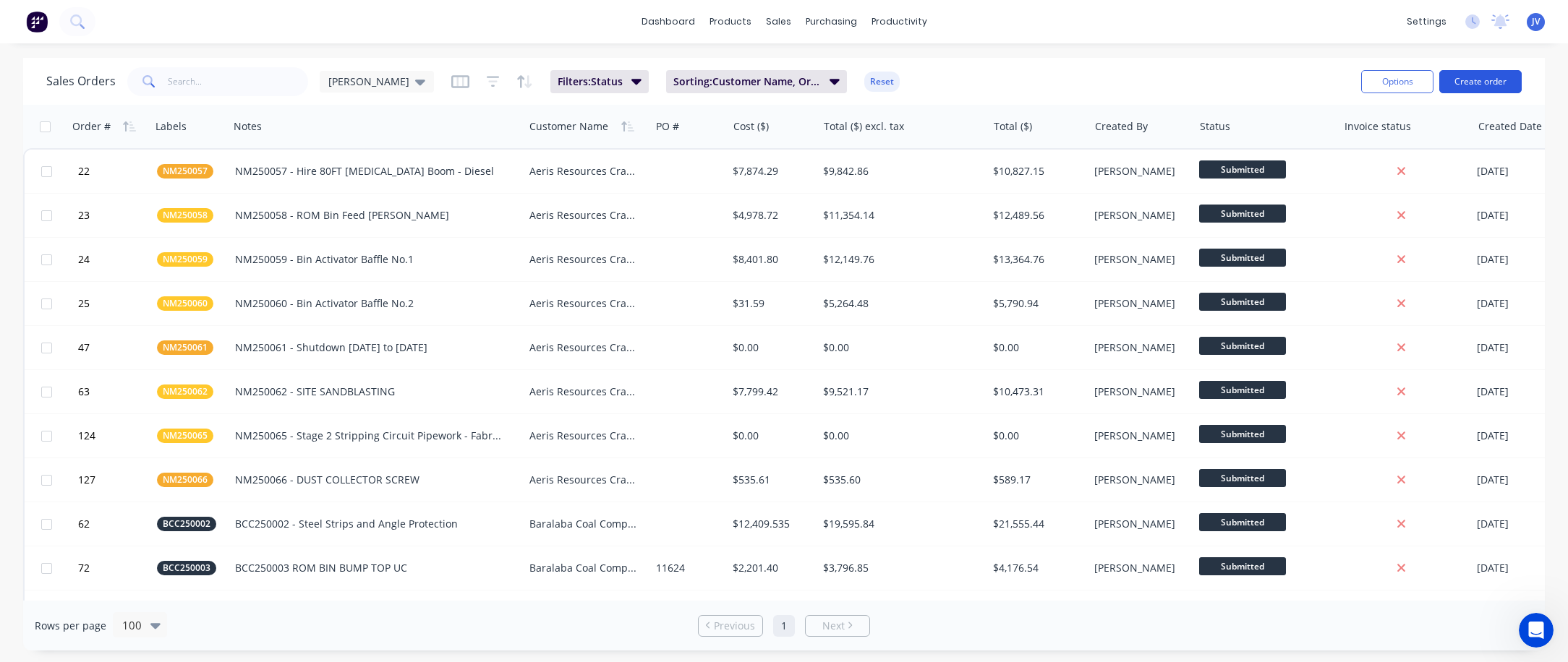 click on "Create order" at bounding box center [1480, 82] 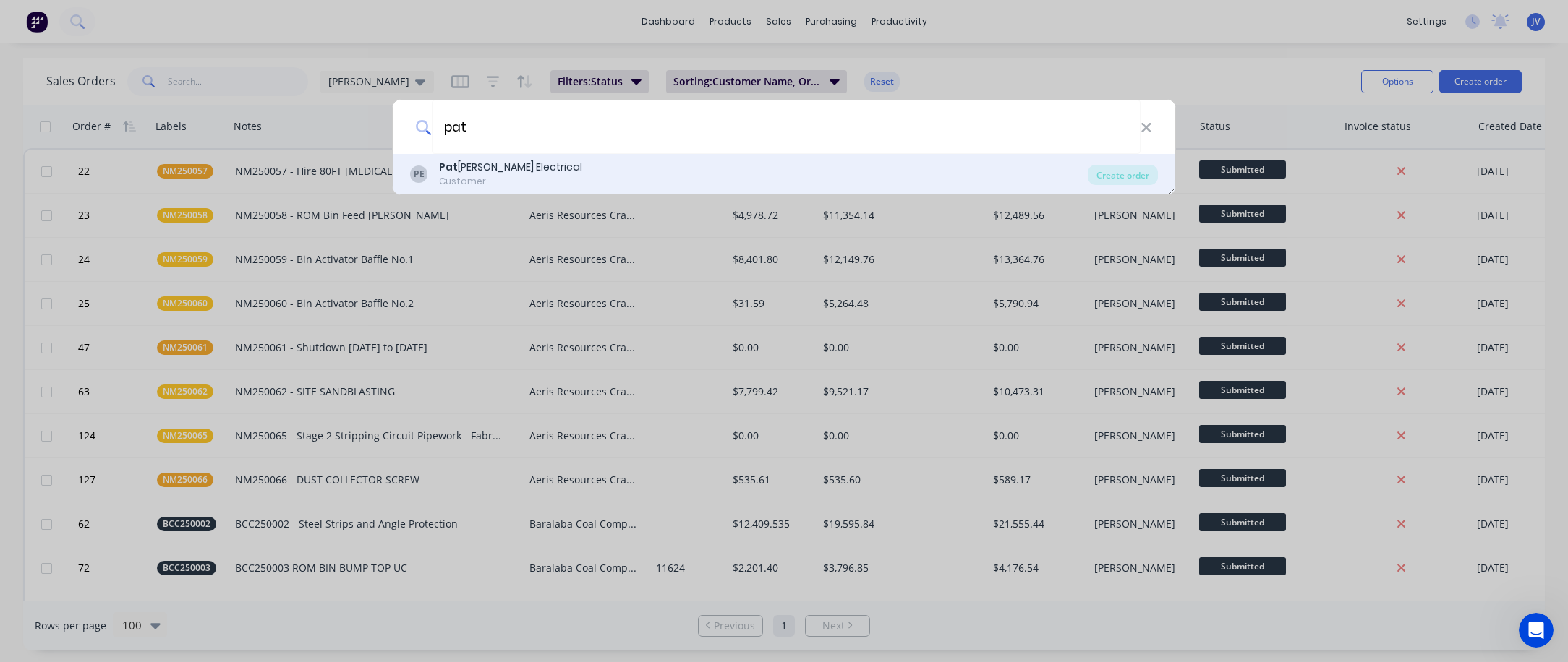 type on "pat" 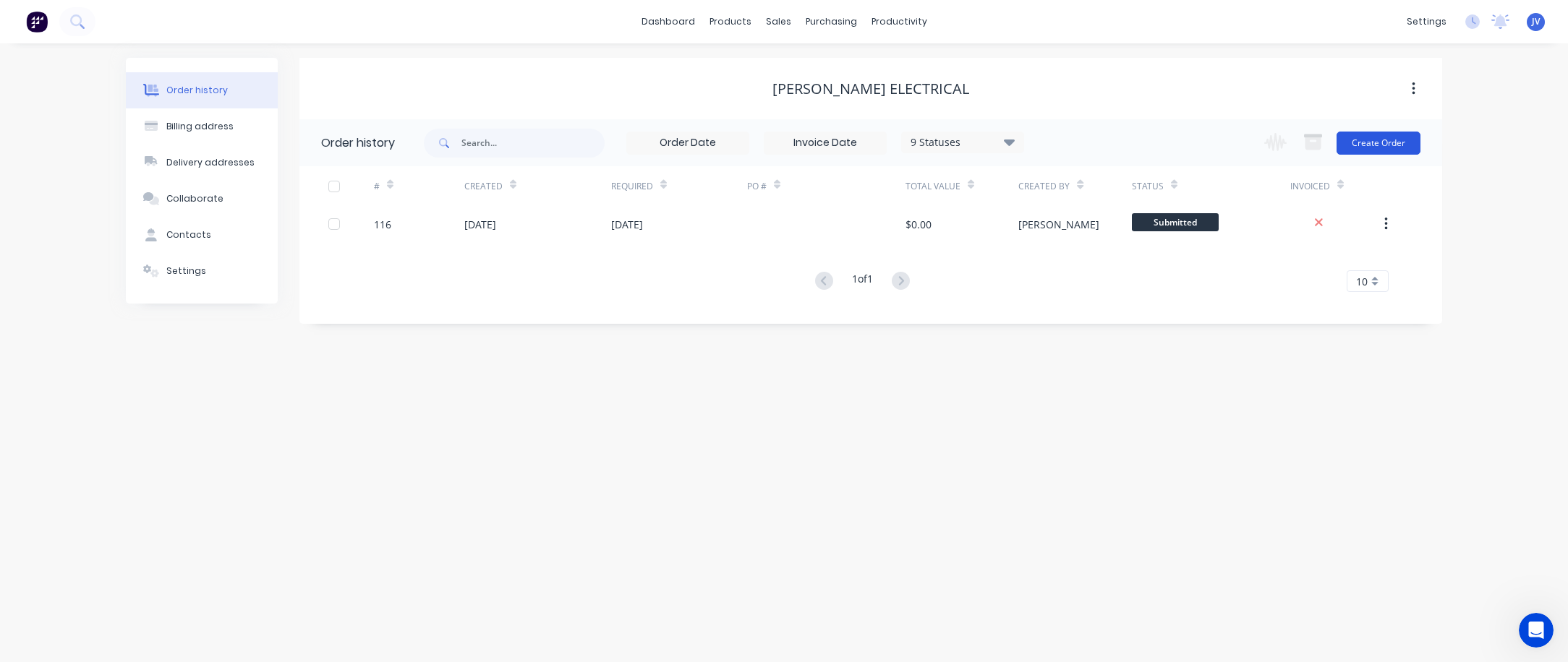 click on "Create Order" at bounding box center [1379, 143] 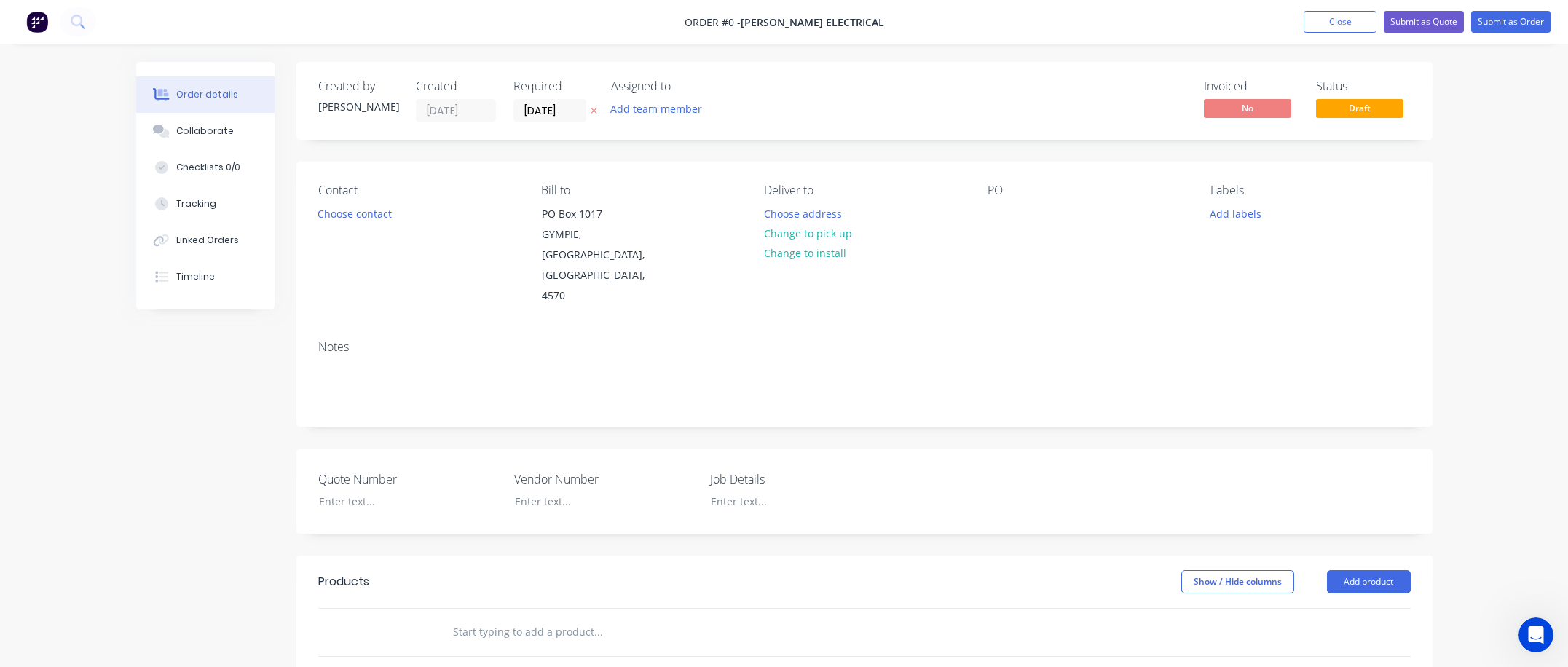 click on "Assigned to" at bounding box center (684, 86) 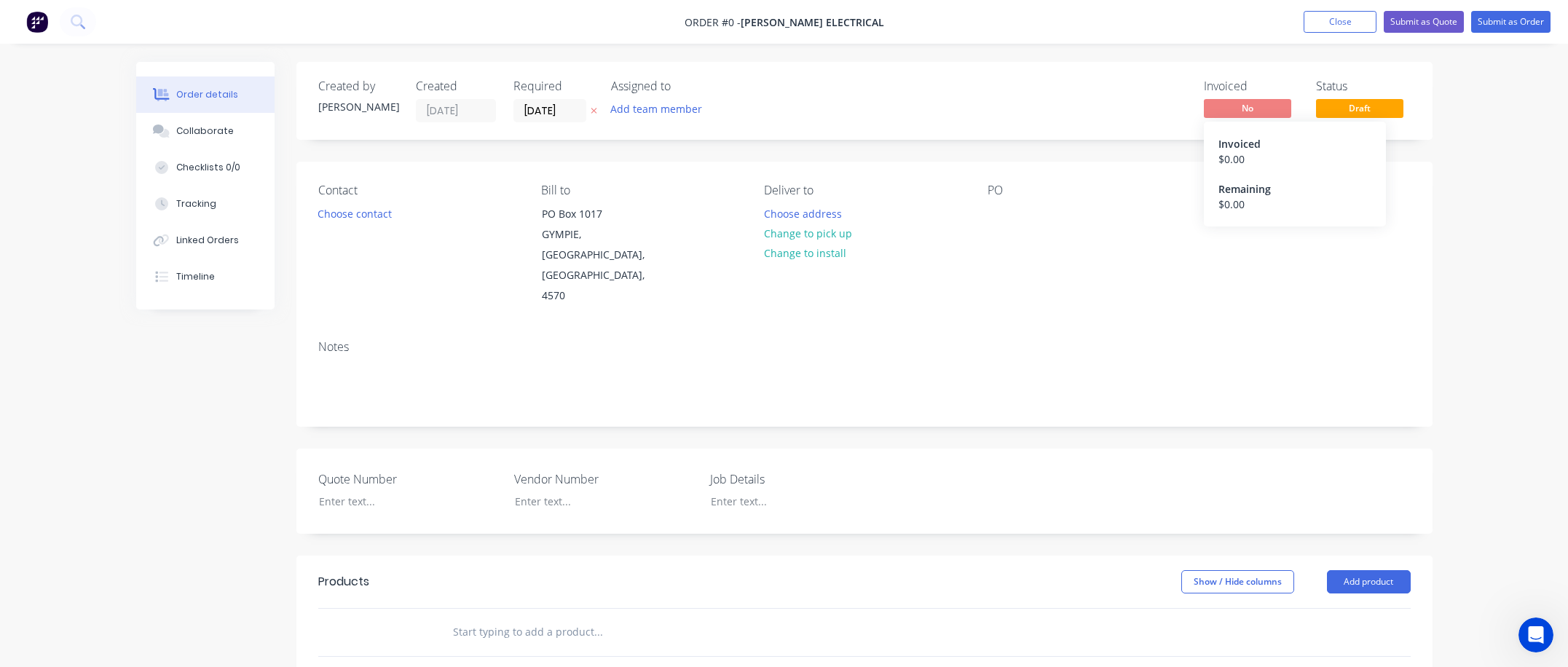 click on "No" at bounding box center (1248, 108) 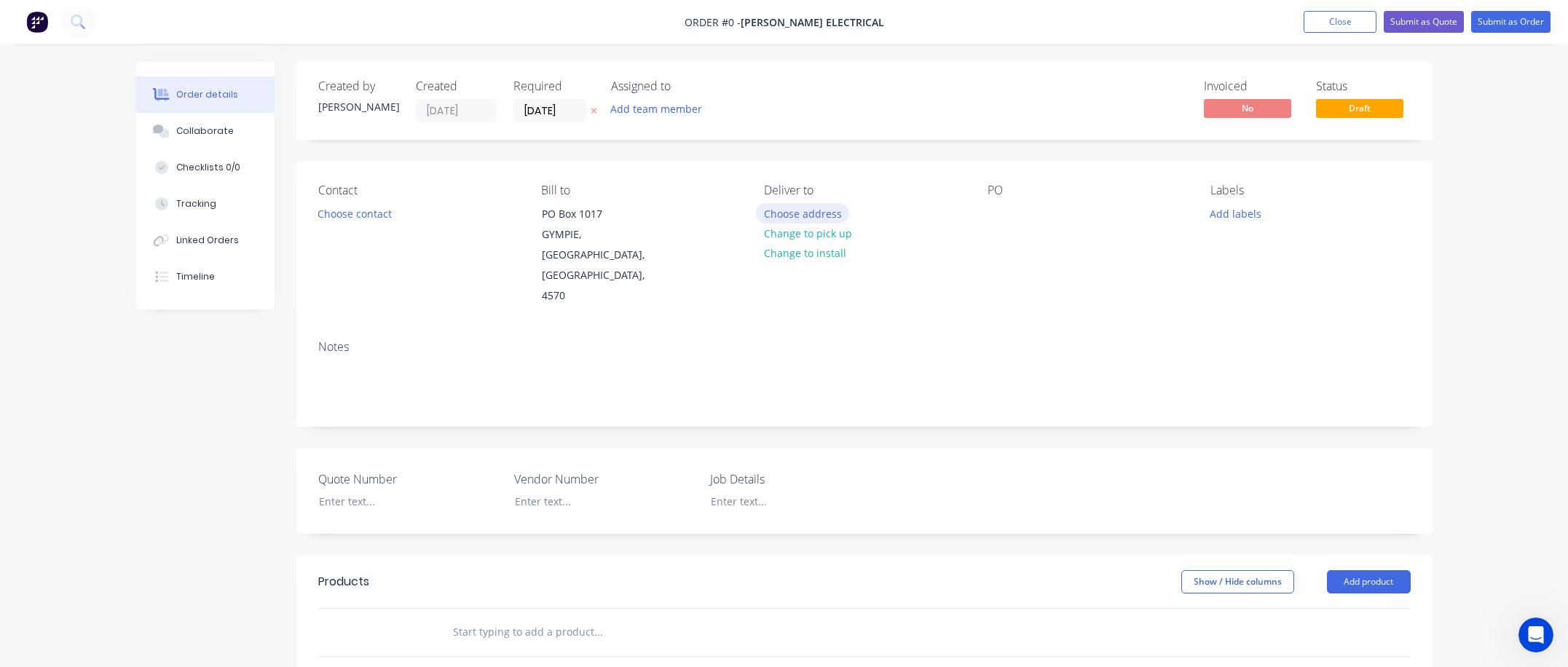 click on "Choose address" at bounding box center [803, 213] 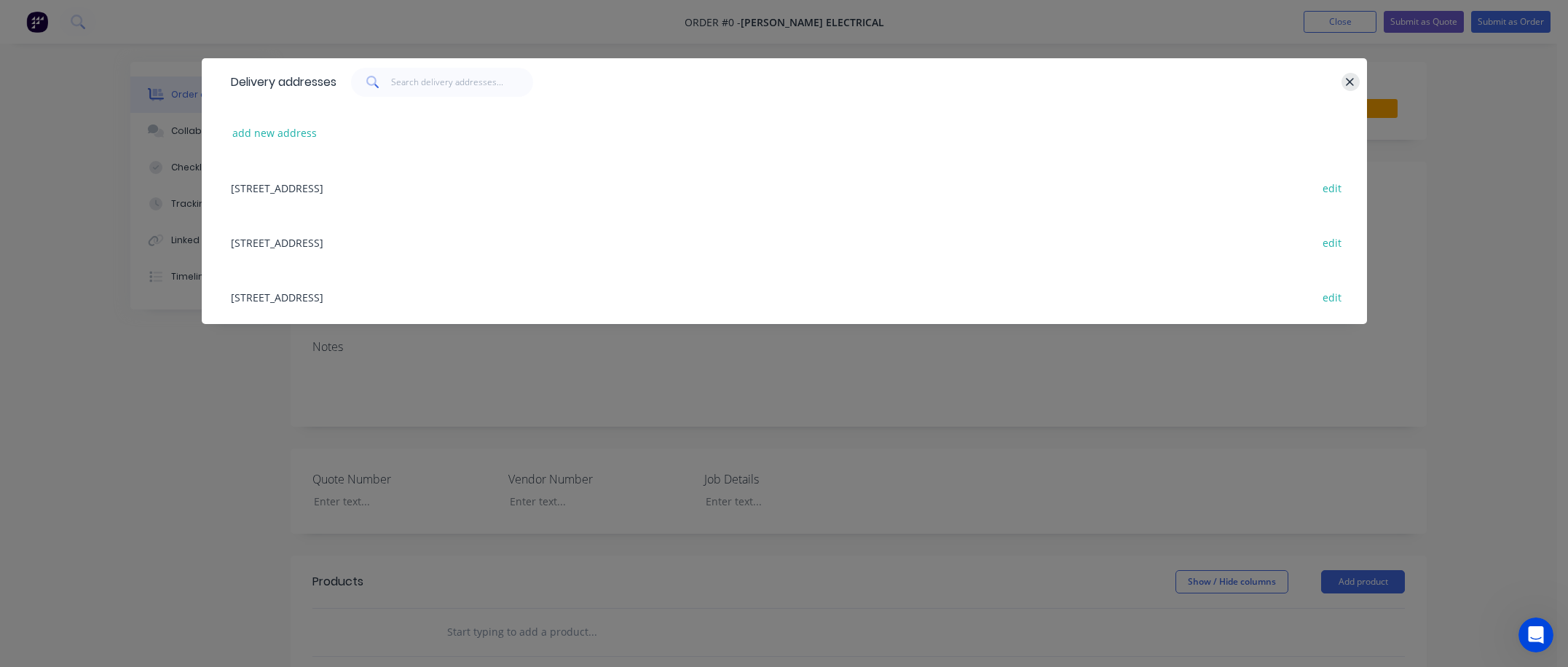click 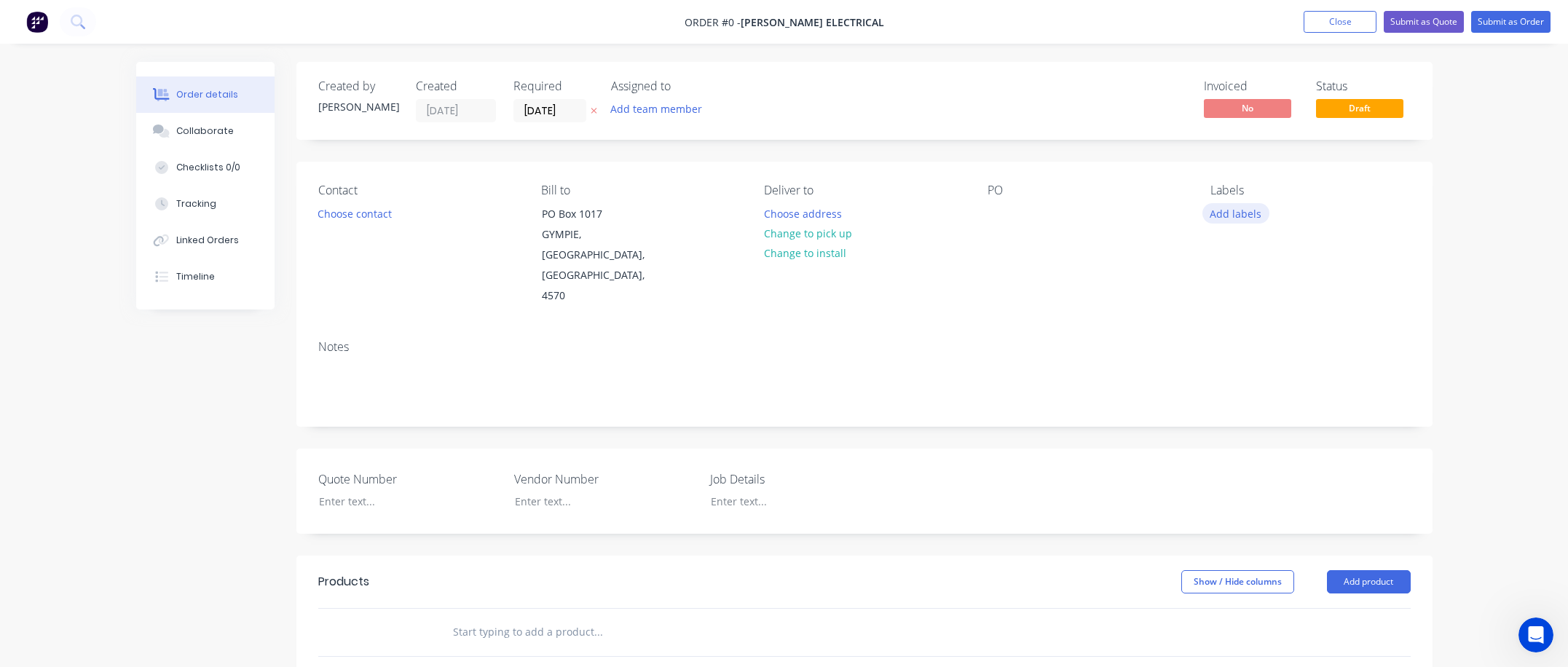 click on "Add labels" at bounding box center [1236, 213] 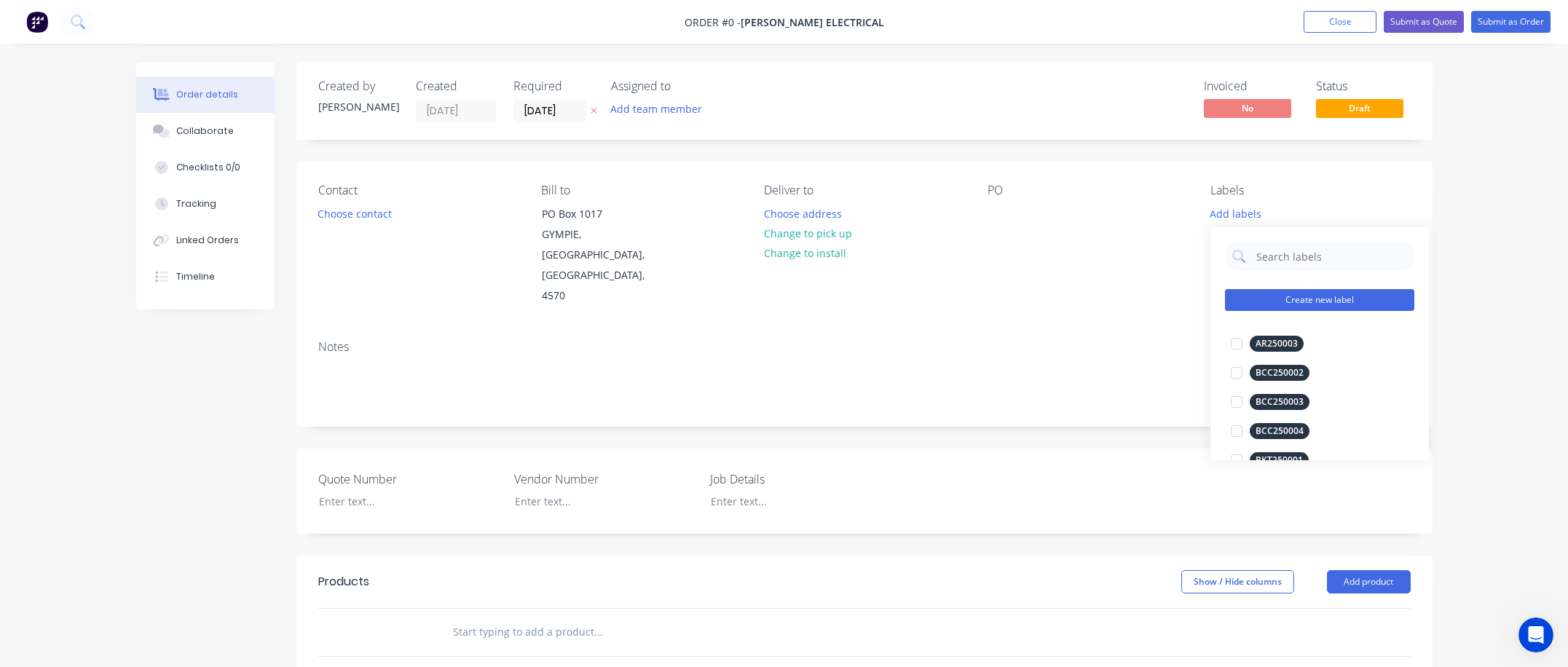 click on "Create new label" at bounding box center [1320, 300] 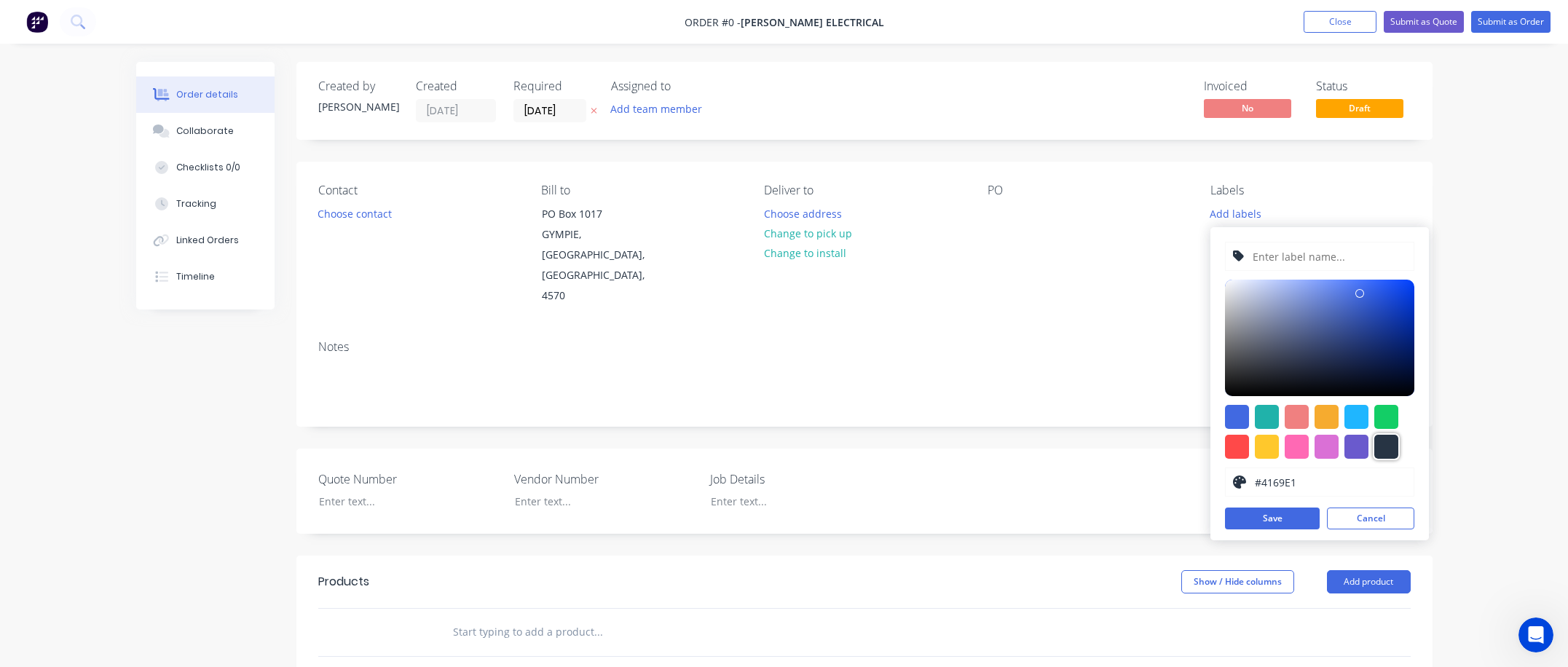 click at bounding box center (1386, 446) 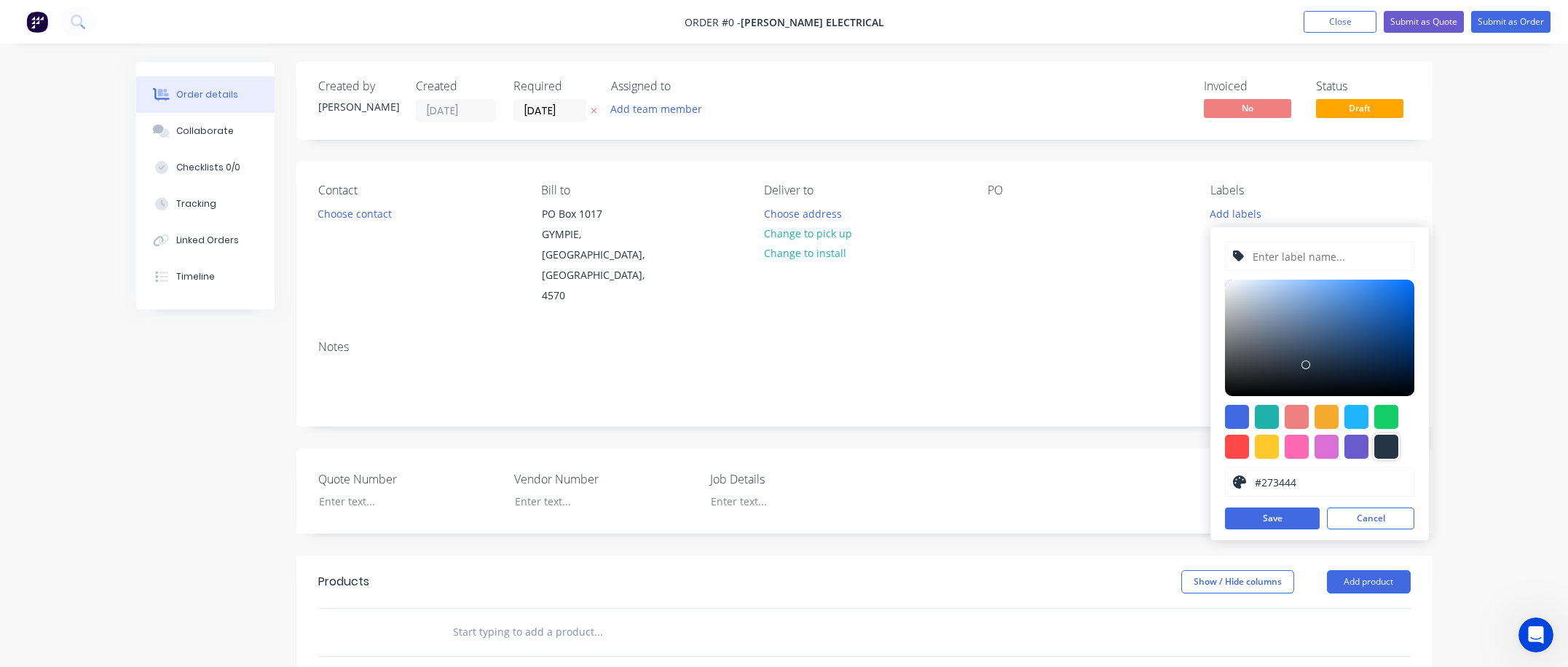 click at bounding box center (1328, 256) 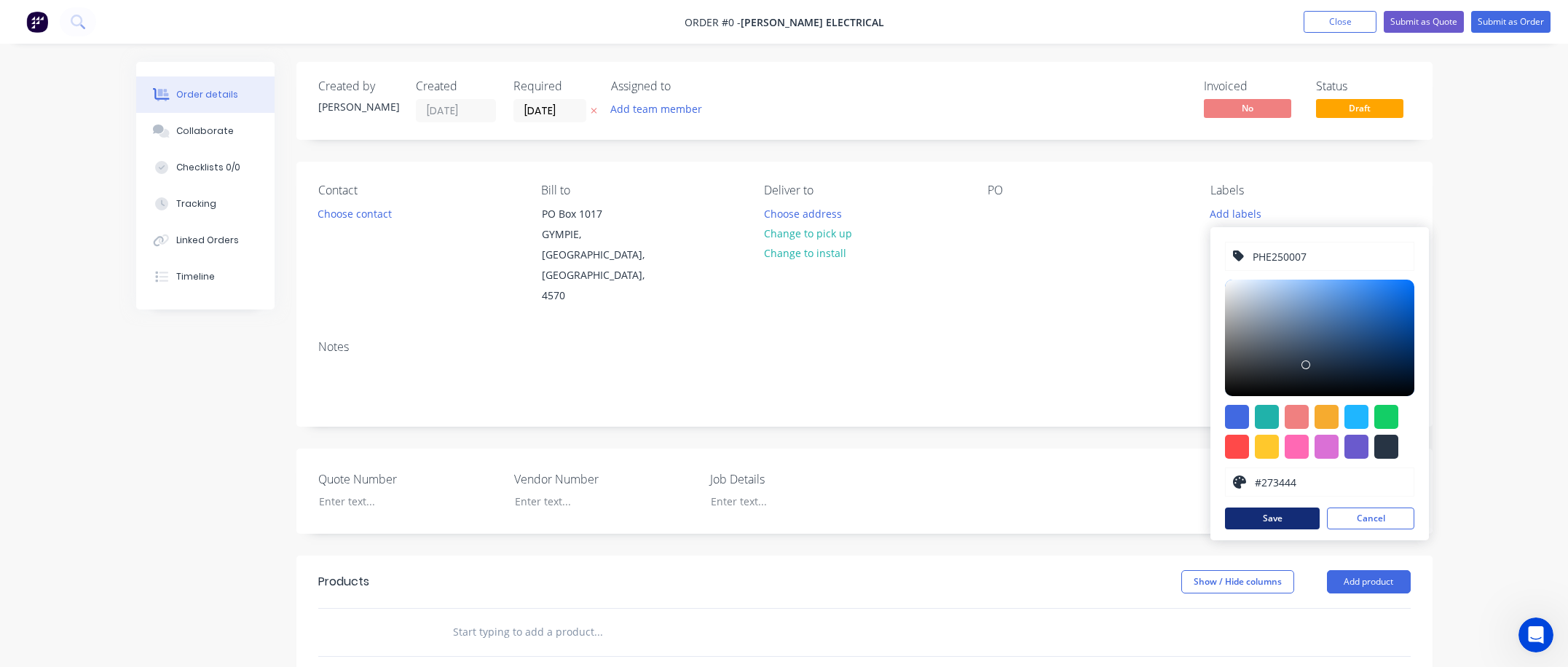 type on "PHE250007" 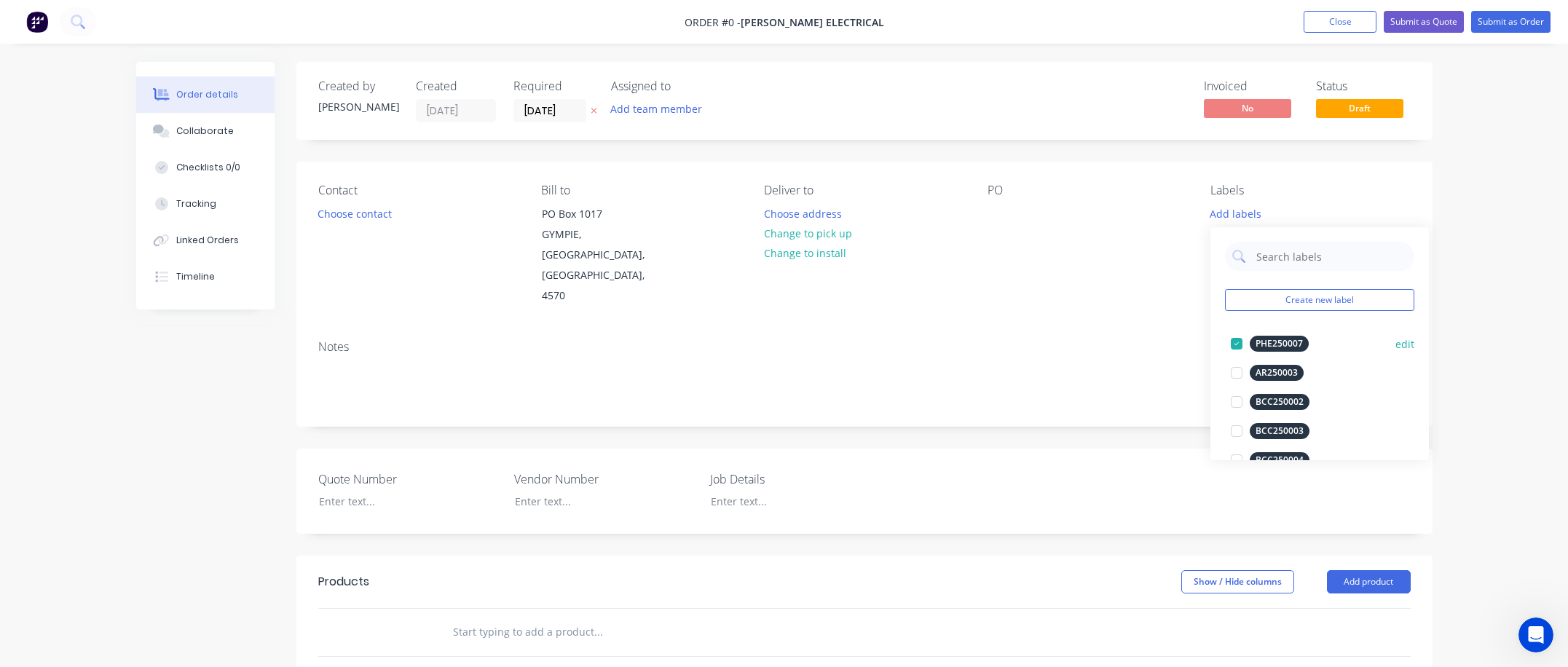 click on "PHE250007" at bounding box center [1279, 344] 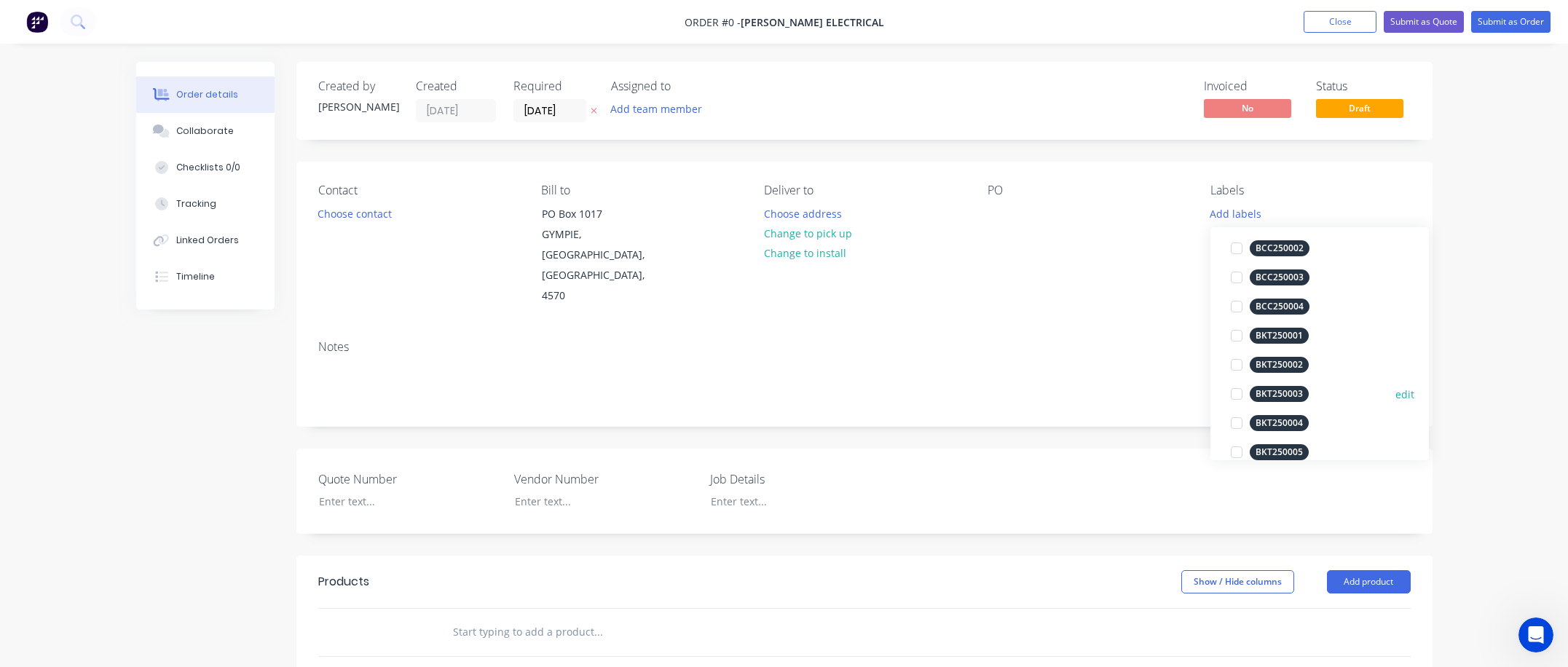 scroll, scrollTop: 364, scrollLeft: 0, axis: vertical 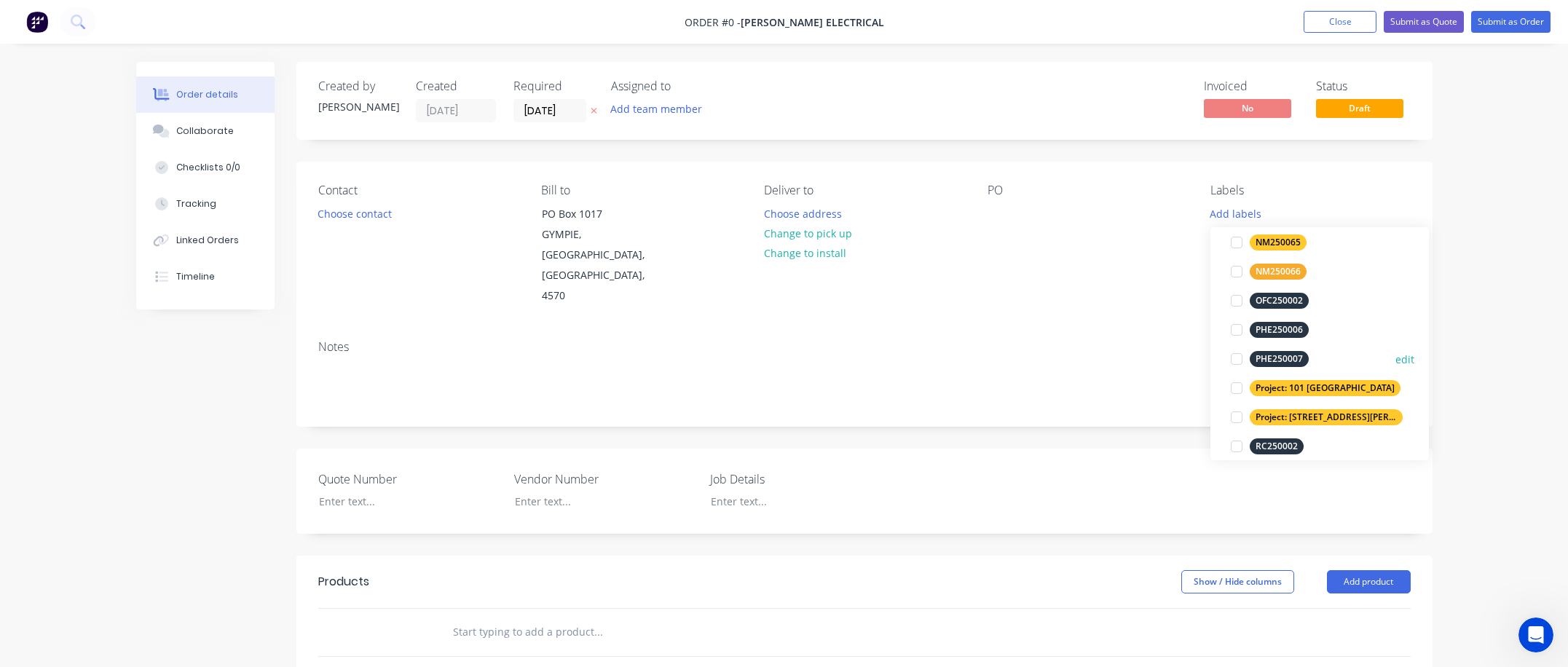 click on "PHE250007" at bounding box center (1279, 359) 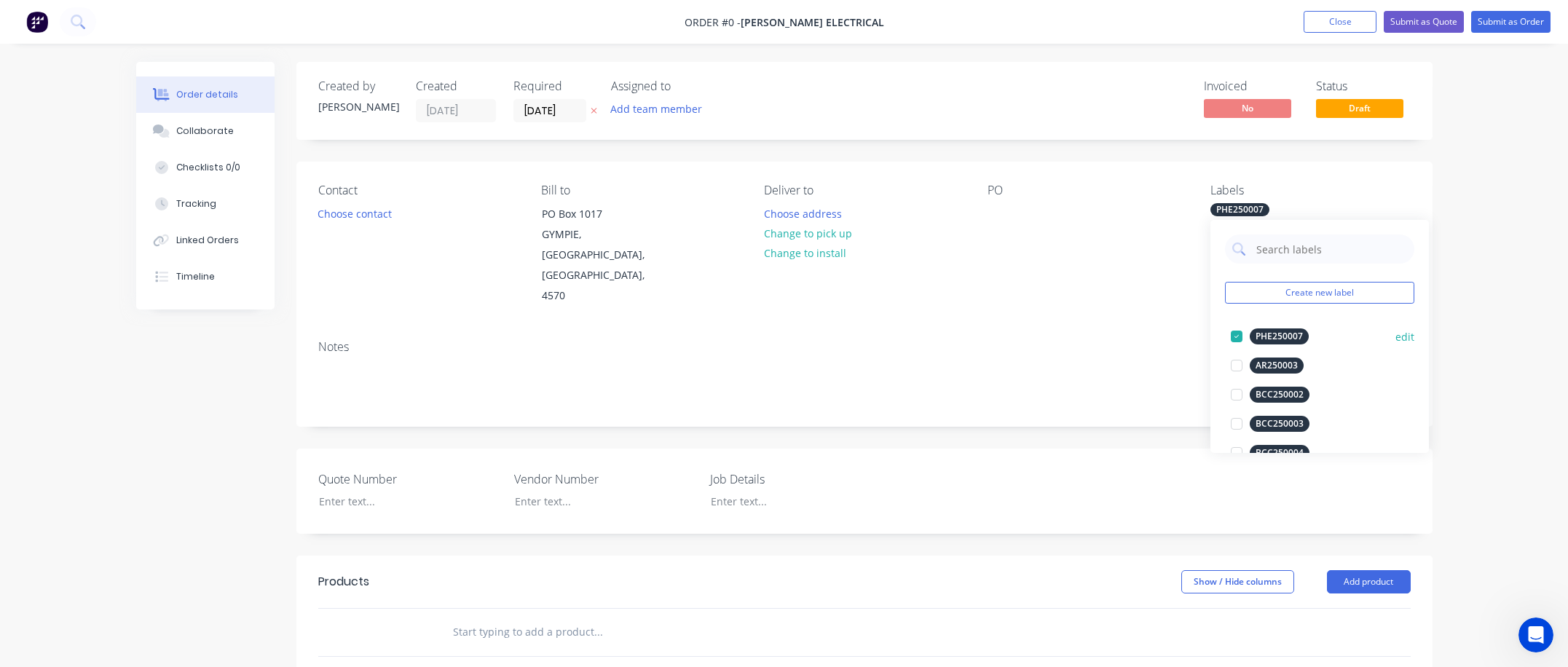 click on "AR250003" at bounding box center (1267, 366) 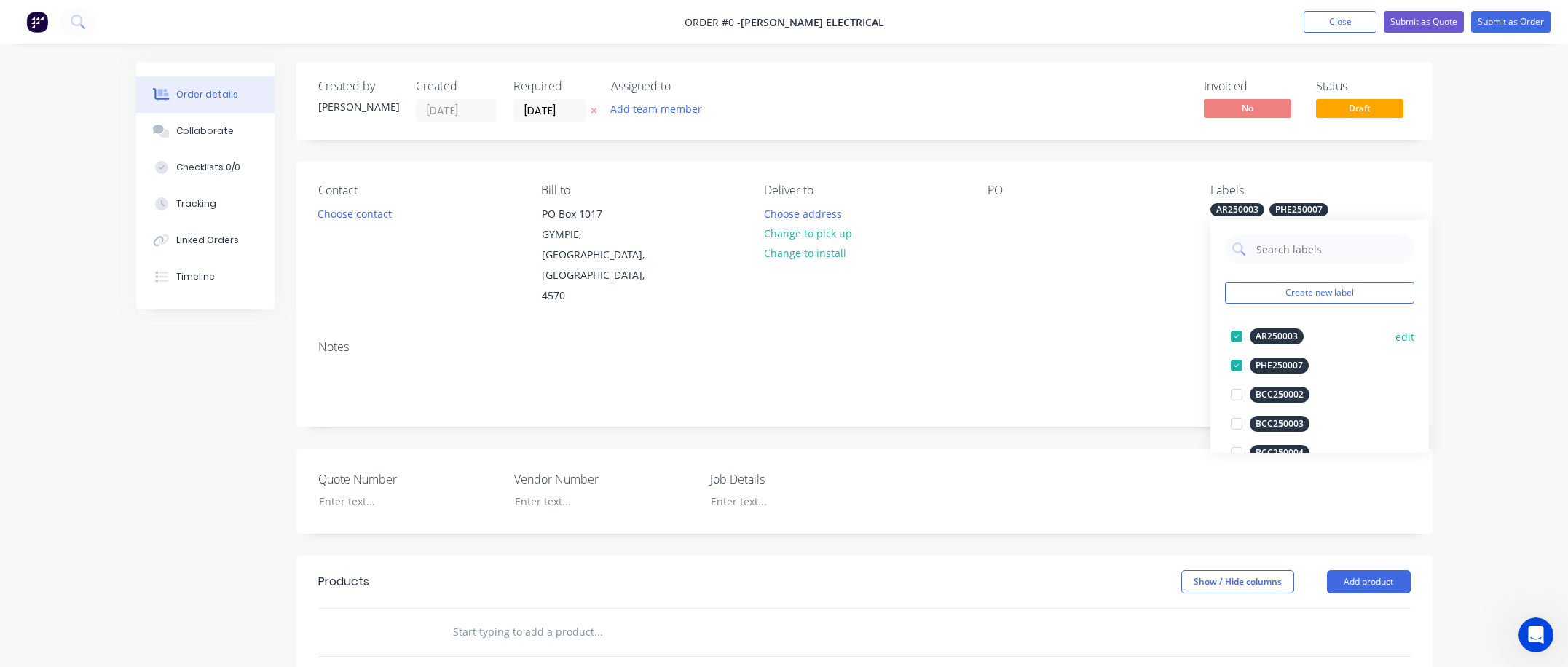 click at bounding box center [1237, 336] 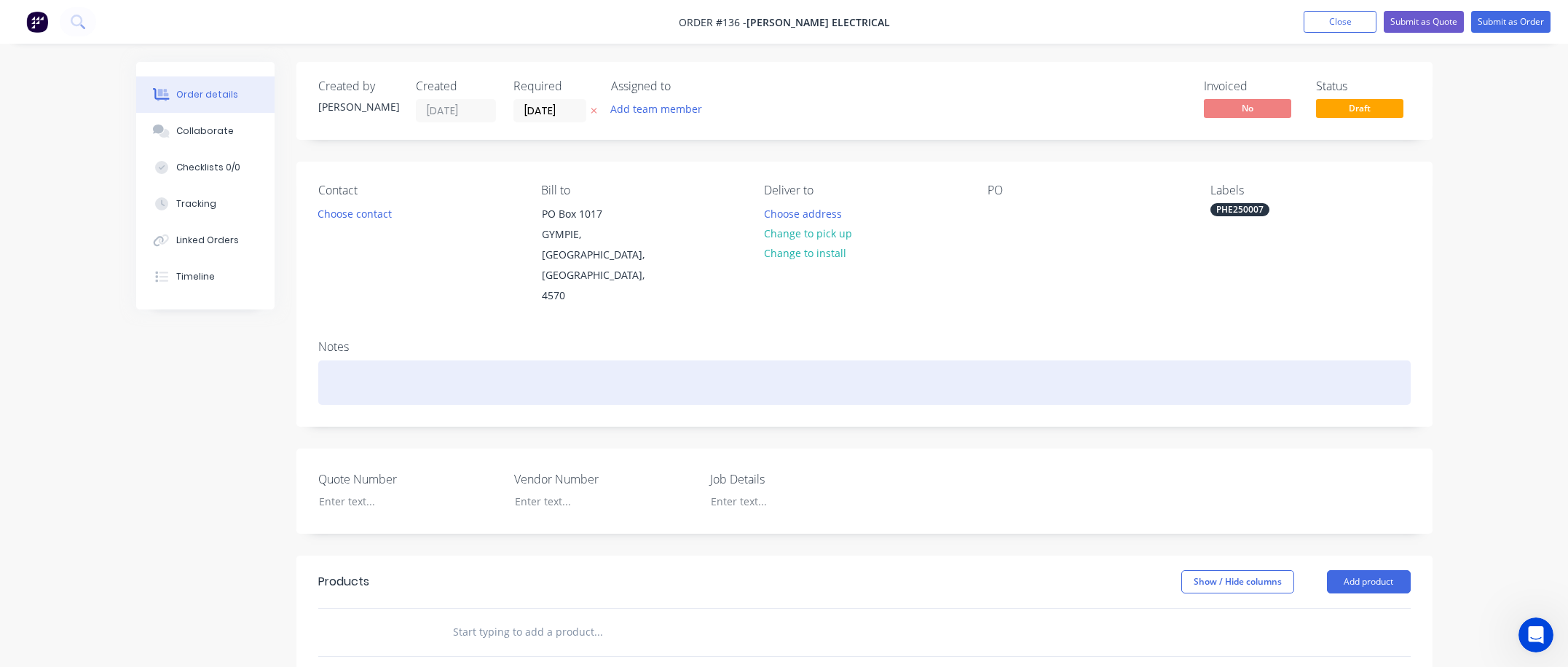 click at bounding box center (864, 382) 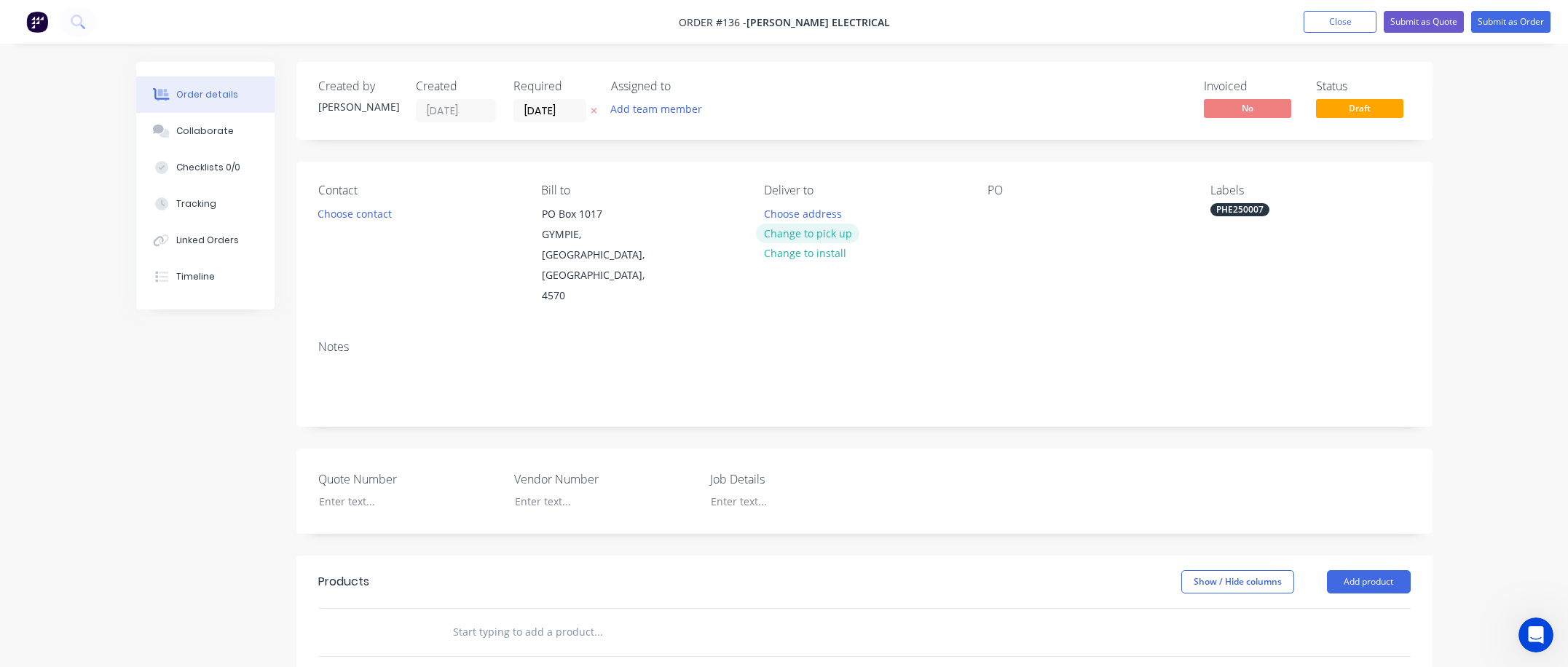 click on "Change to pick up" at bounding box center [808, 233] 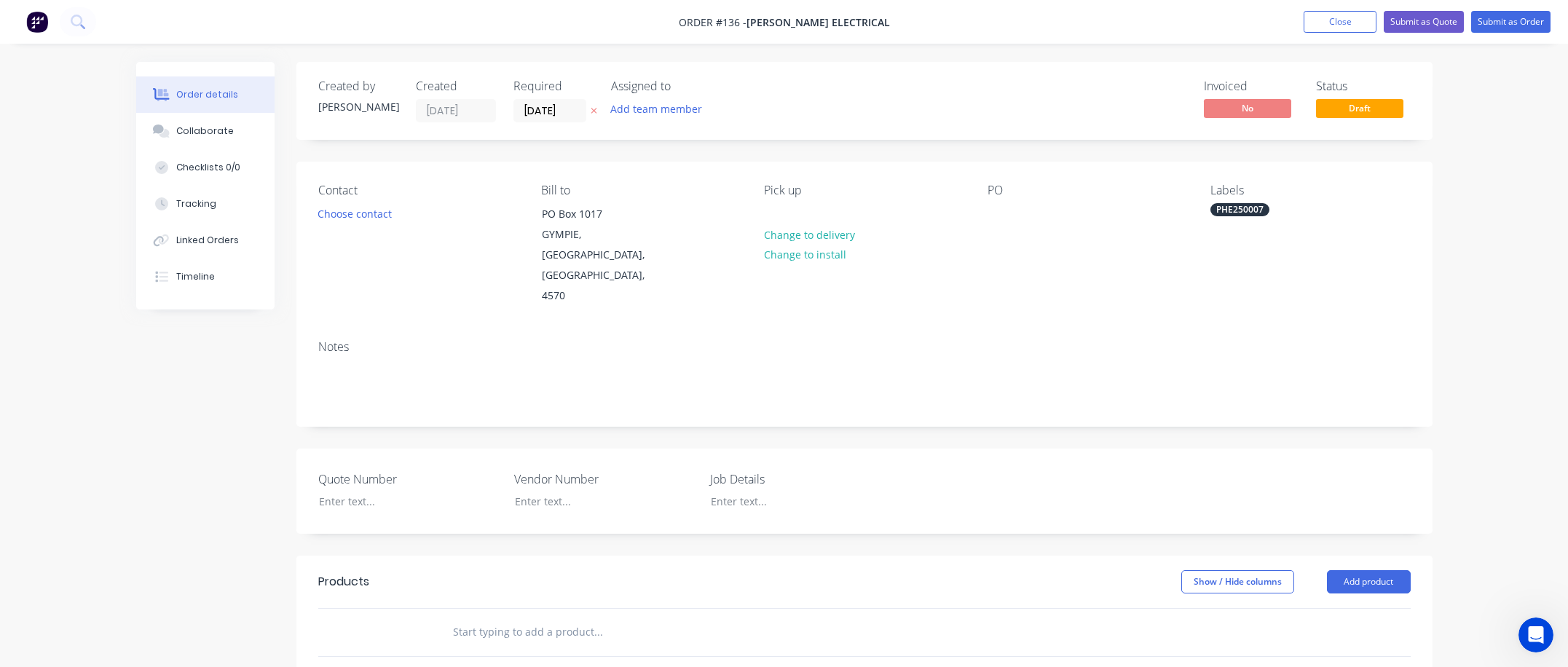 click on "Pick up" at bounding box center [864, 190] 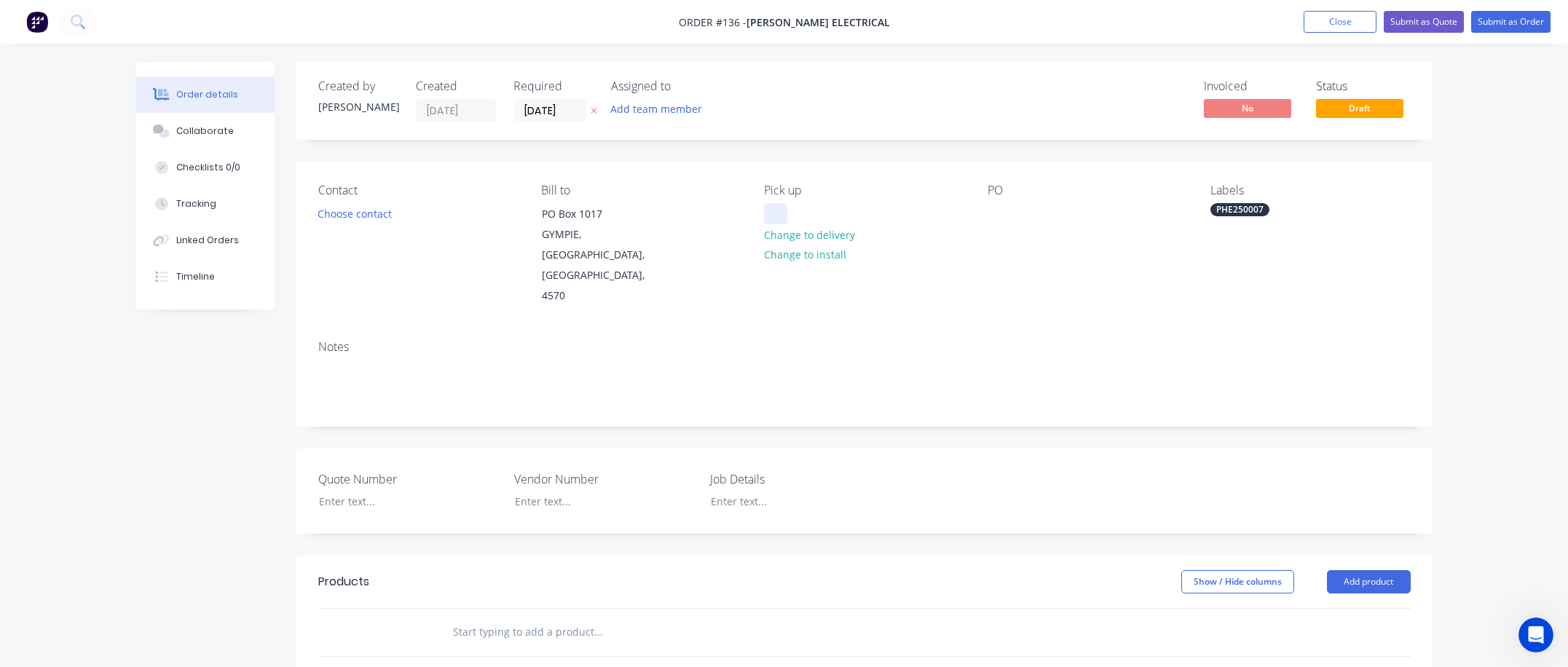 click at bounding box center [776, 213] 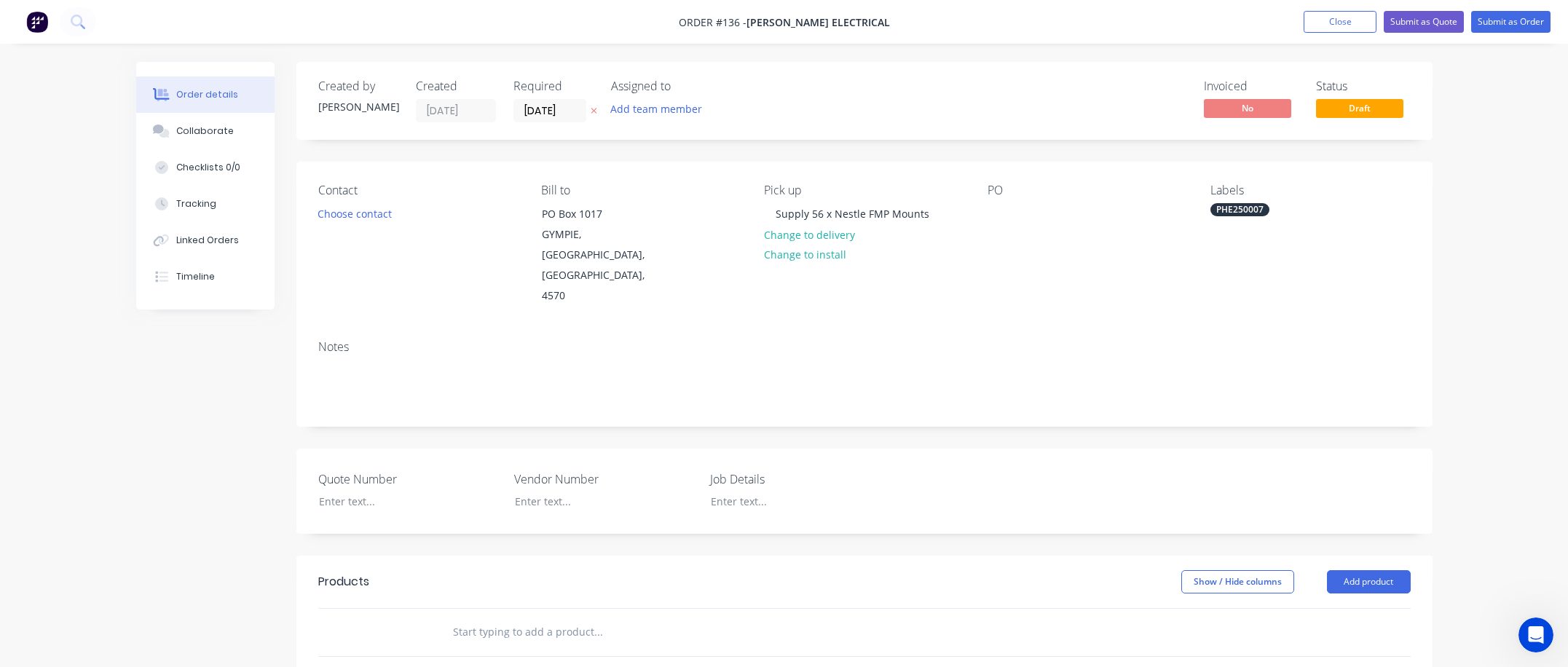 click on "Notes" at bounding box center [864, 377] 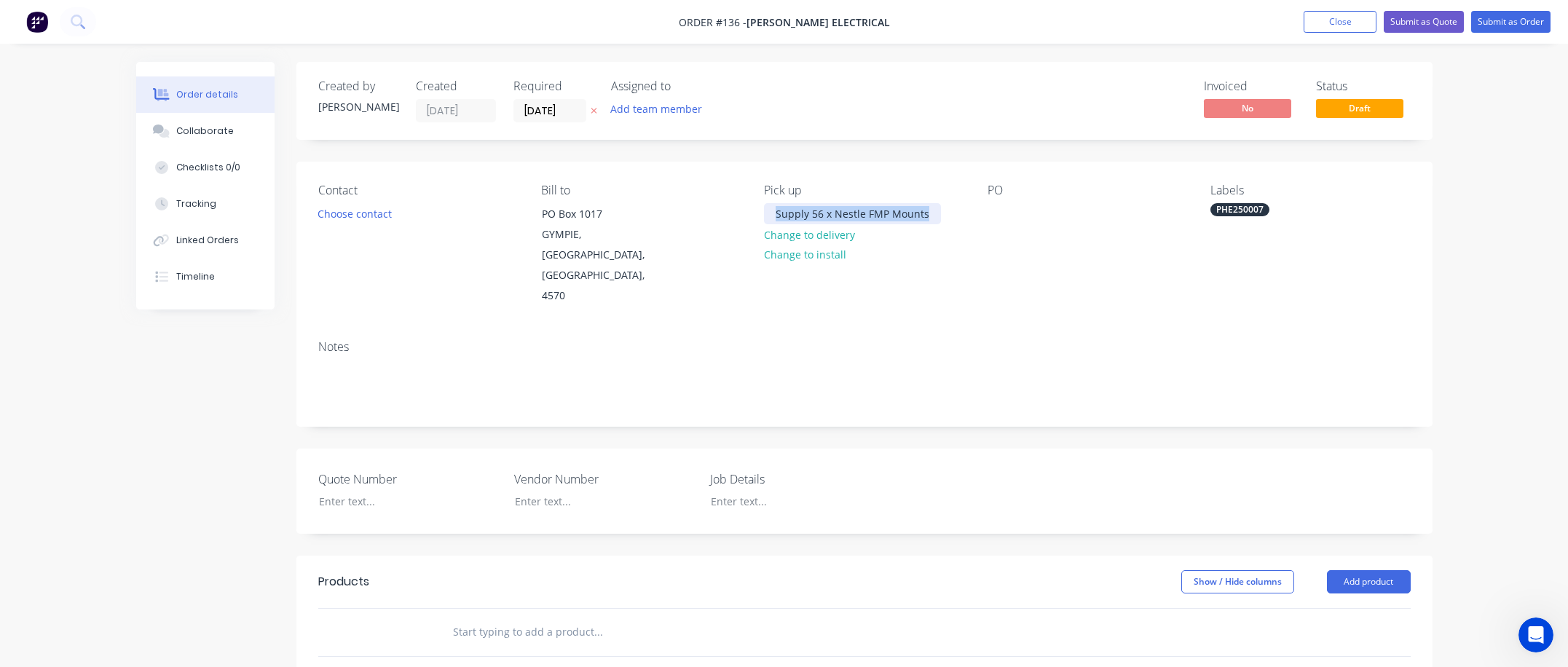 drag, startPoint x: 934, startPoint y: 212, endPoint x: 775, endPoint y: 213, distance: 159.00314 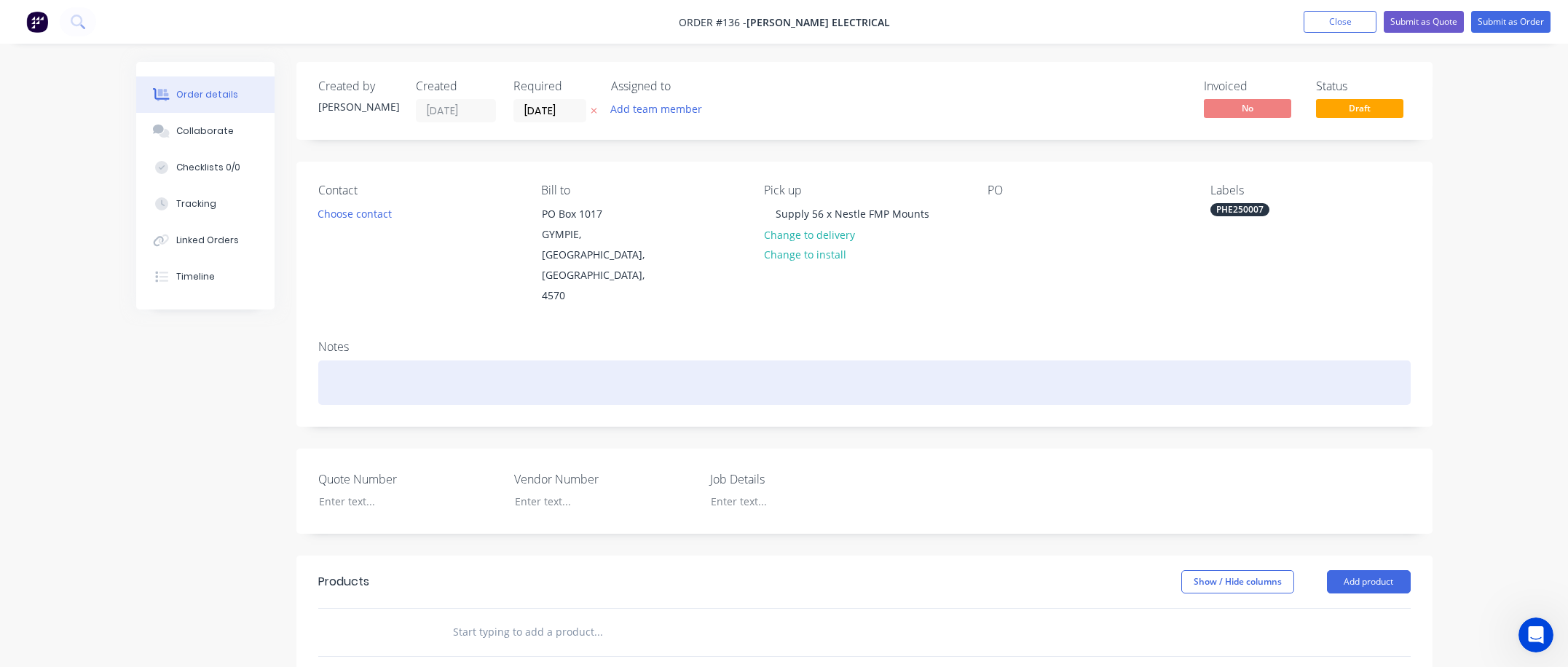 paste 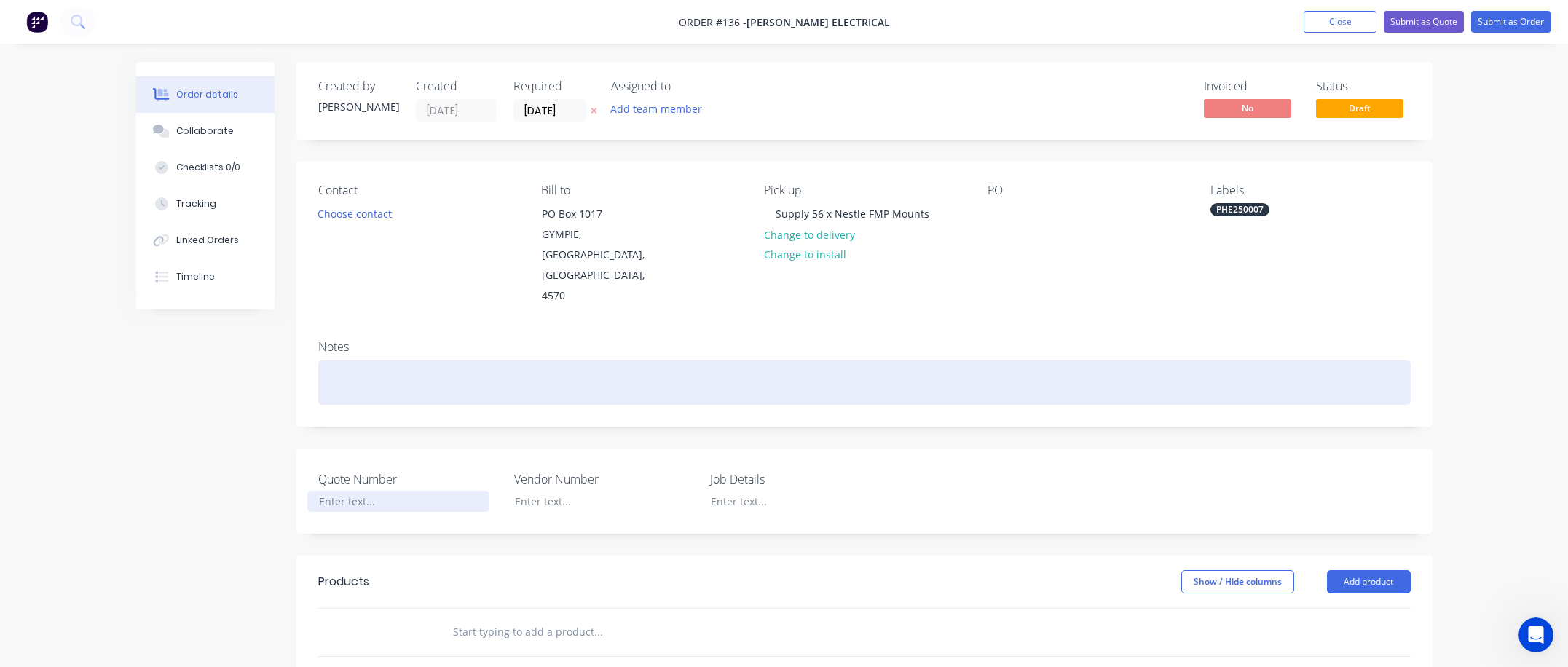type 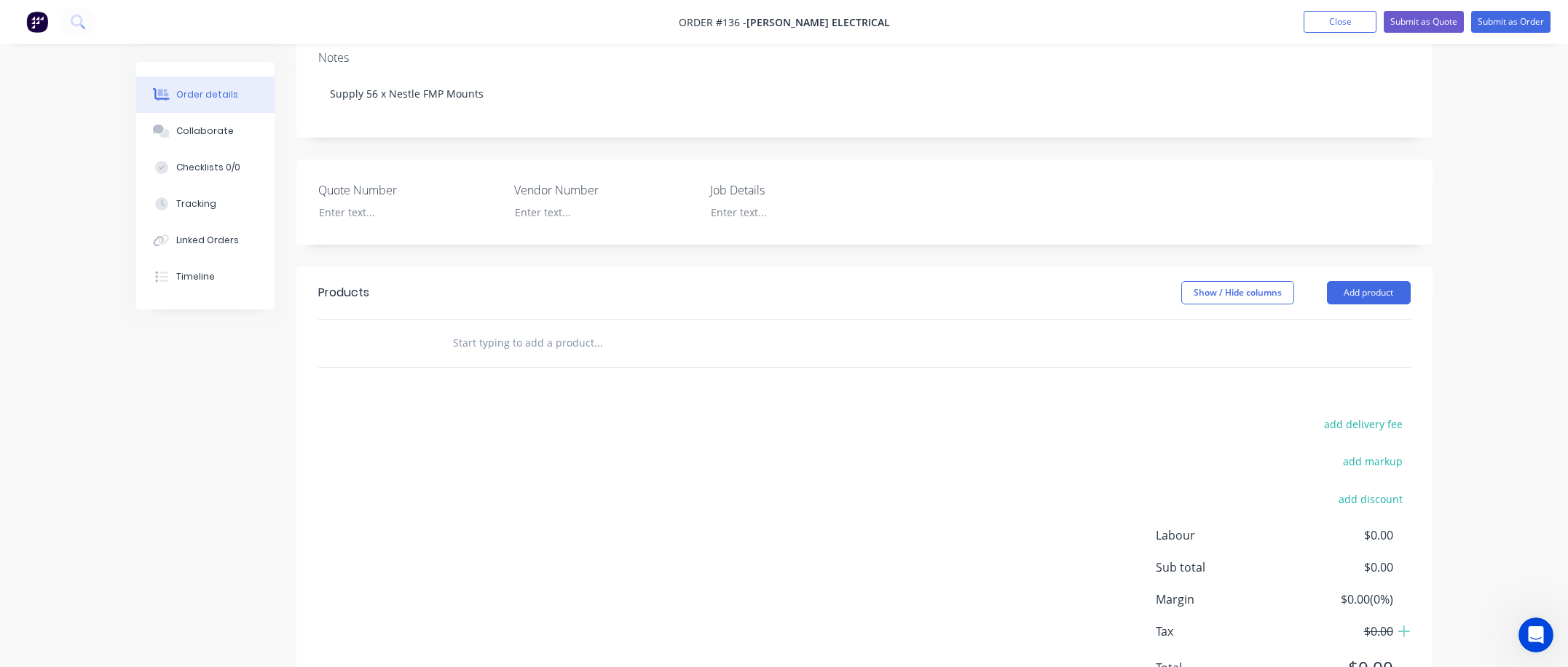 scroll, scrollTop: 291, scrollLeft: 0, axis: vertical 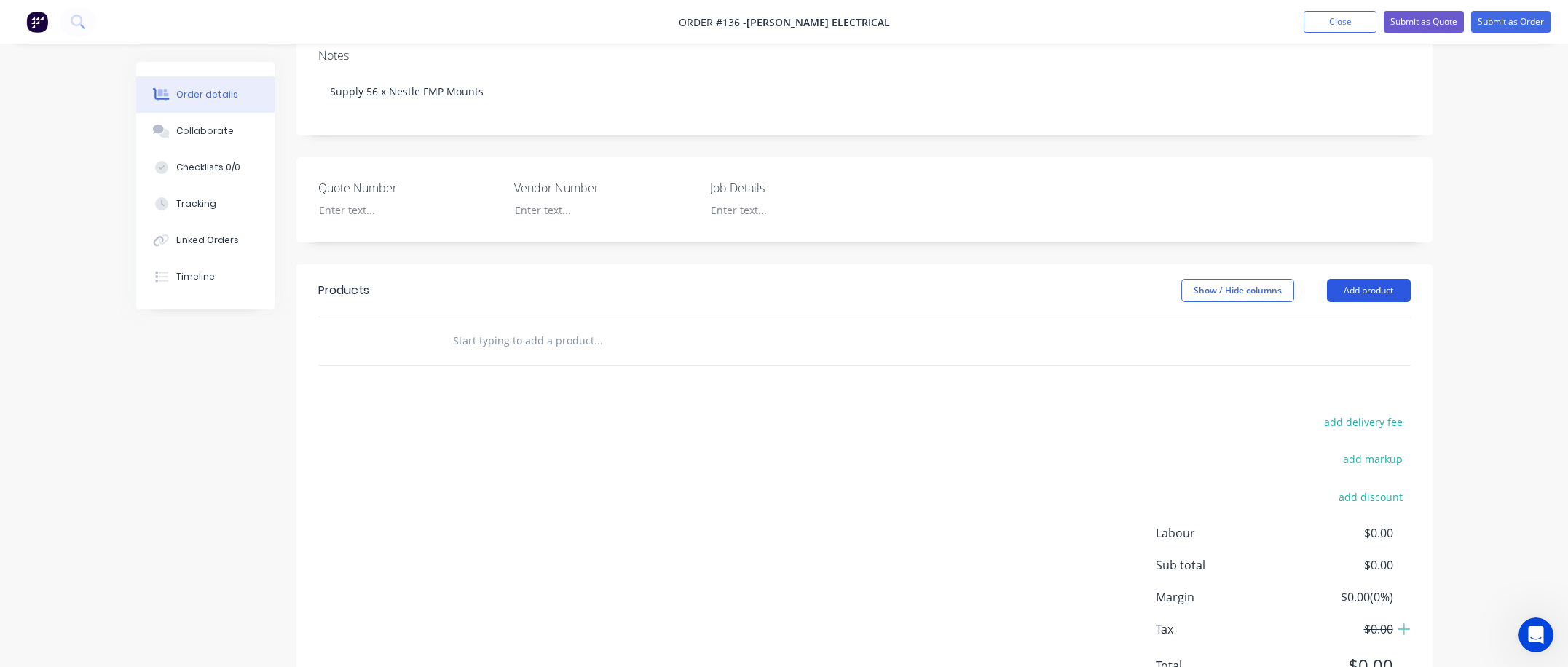 click on "Add product" at bounding box center [1368, 291] 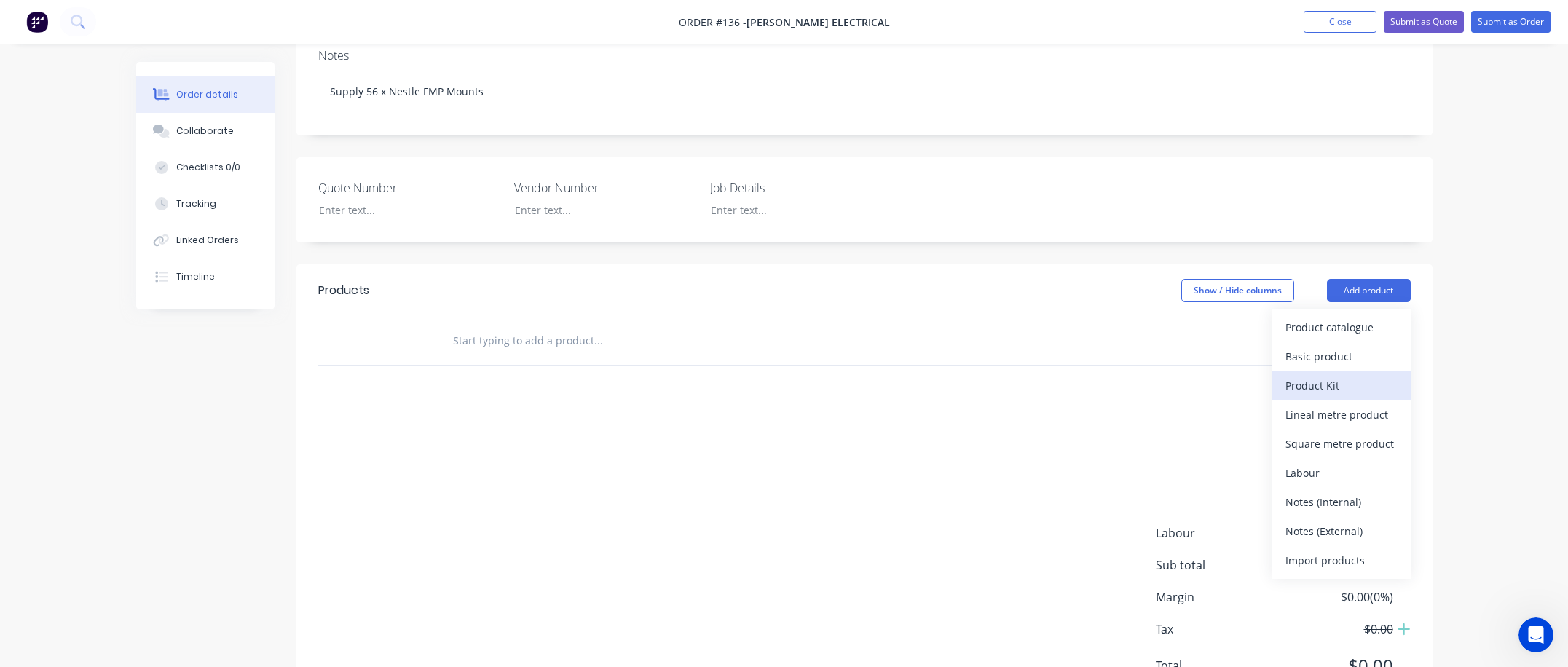 click on "Product Kit" at bounding box center (1342, 385) 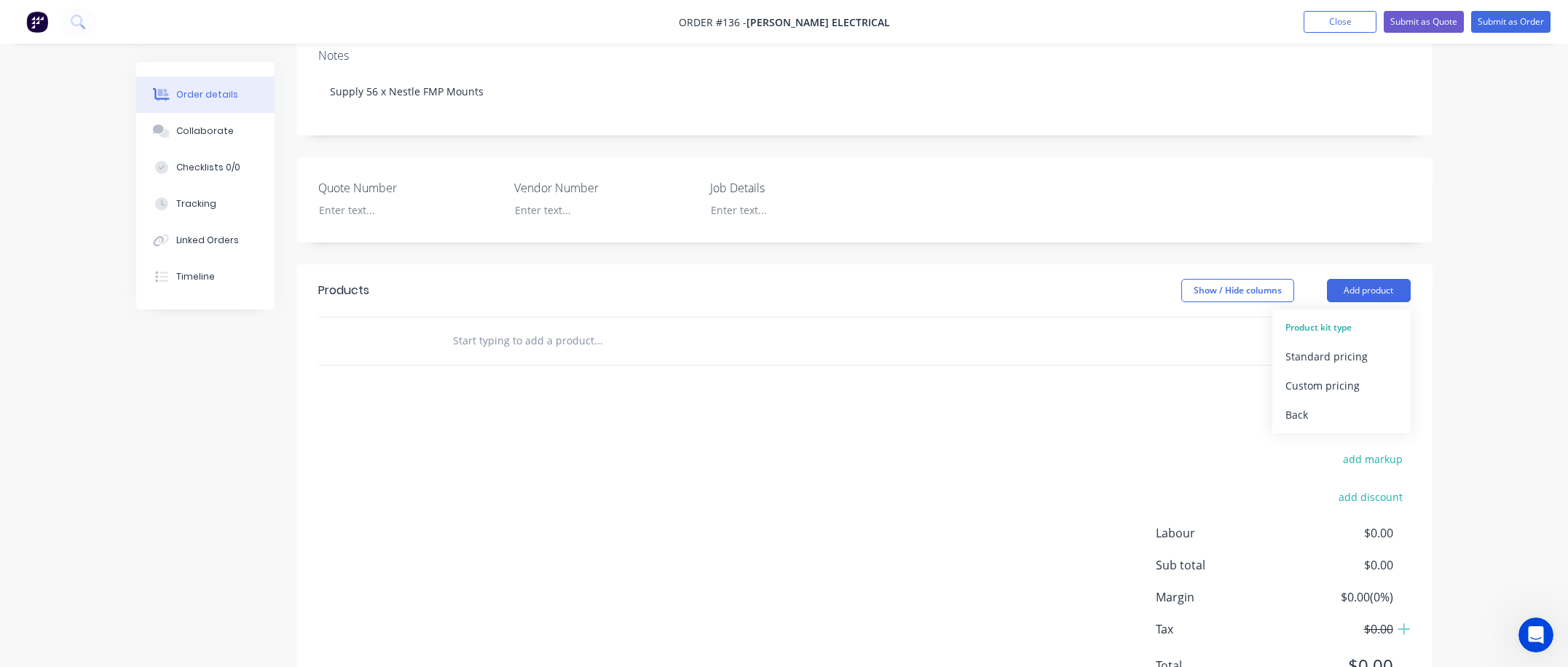 click on "Product kit type" at bounding box center (1342, 328) 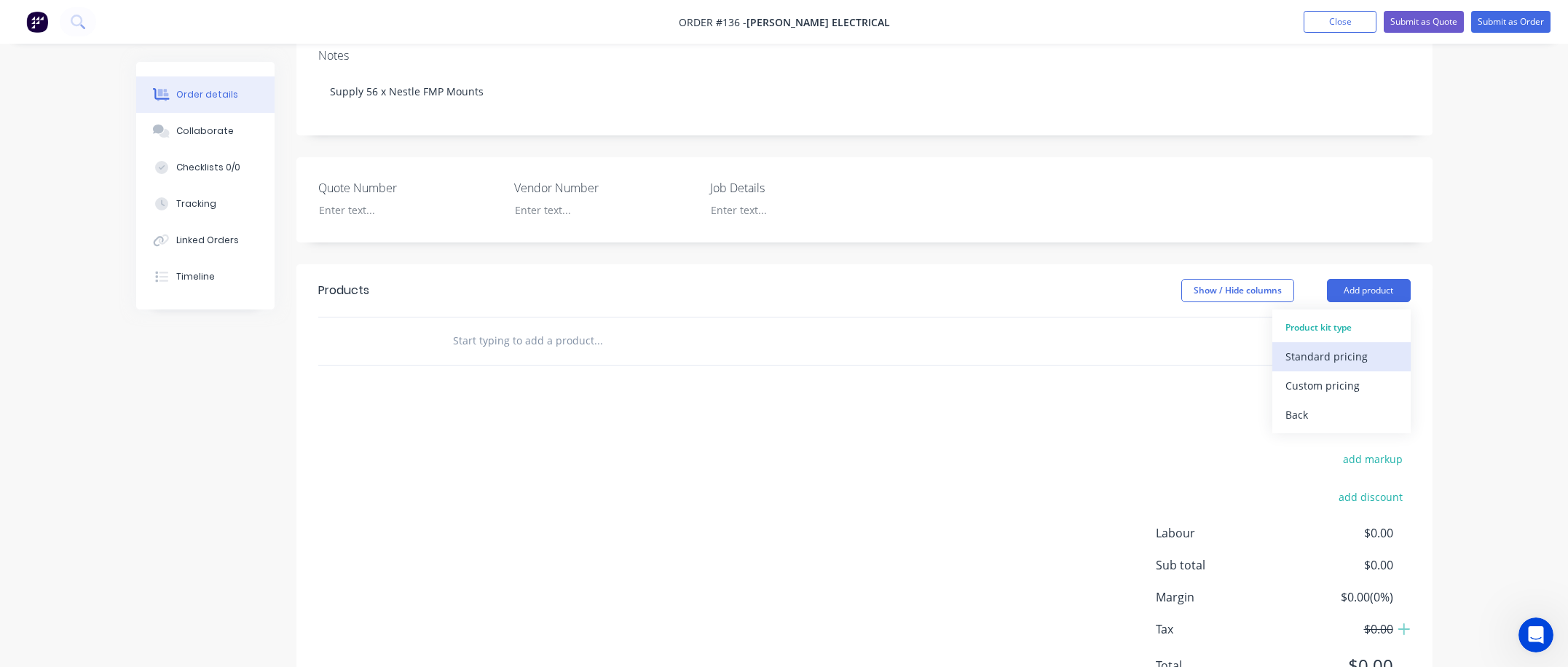 click on "Standard pricing" at bounding box center [1342, 356] 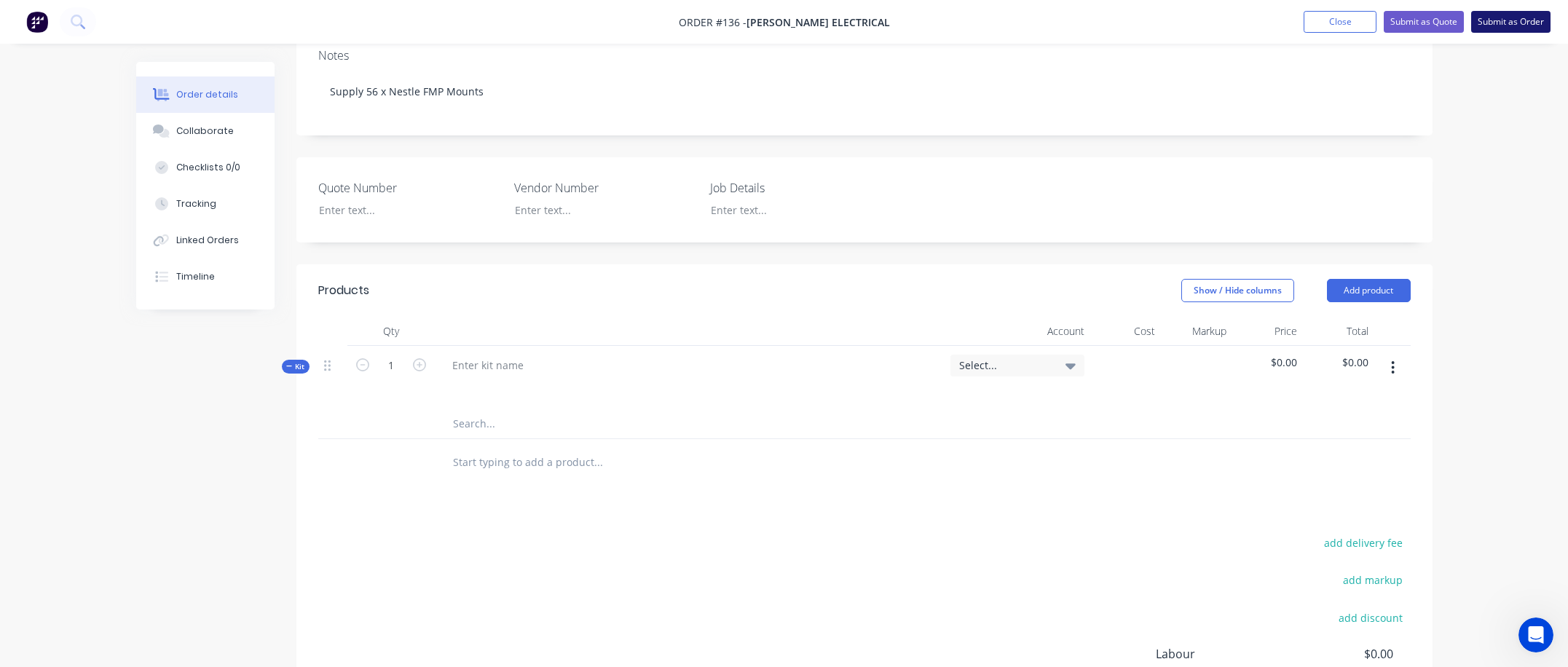 click on "Submit as Order" at bounding box center [1510, 22] 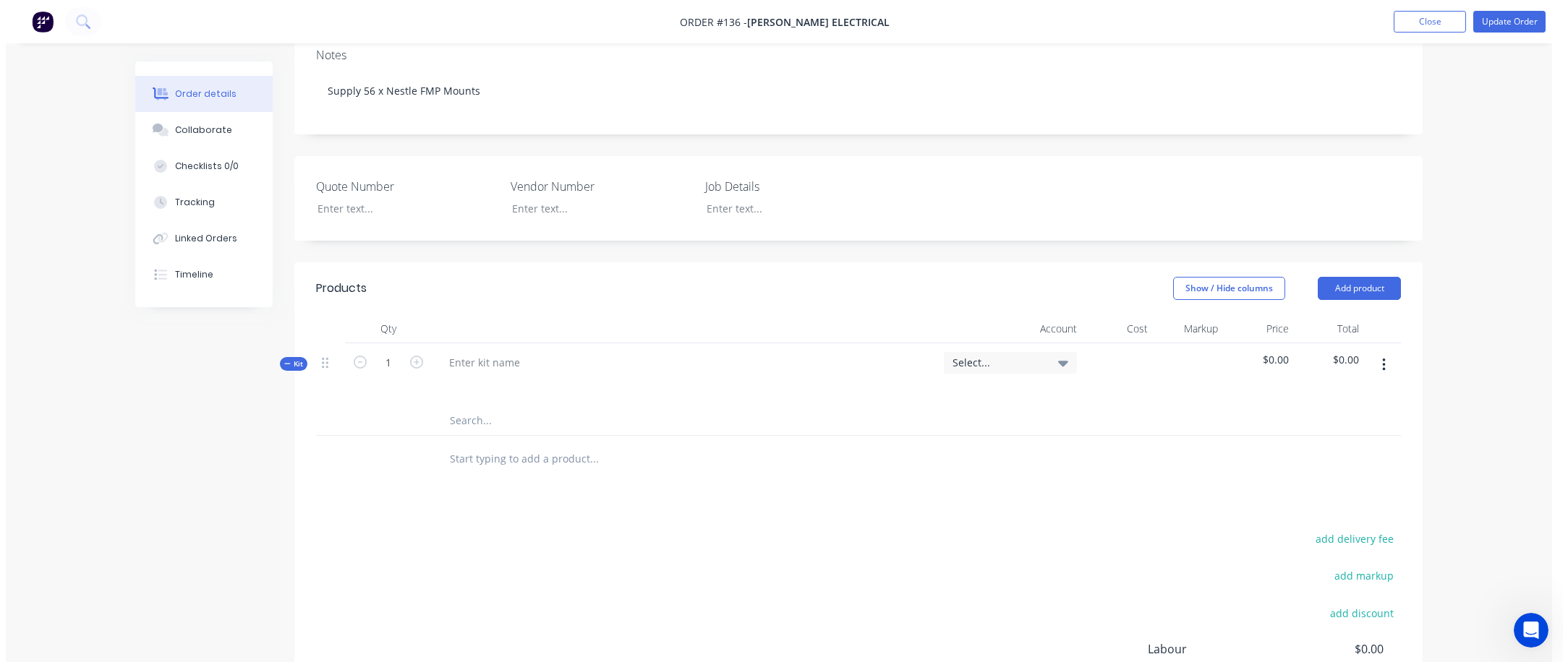 scroll, scrollTop: 0, scrollLeft: 0, axis: both 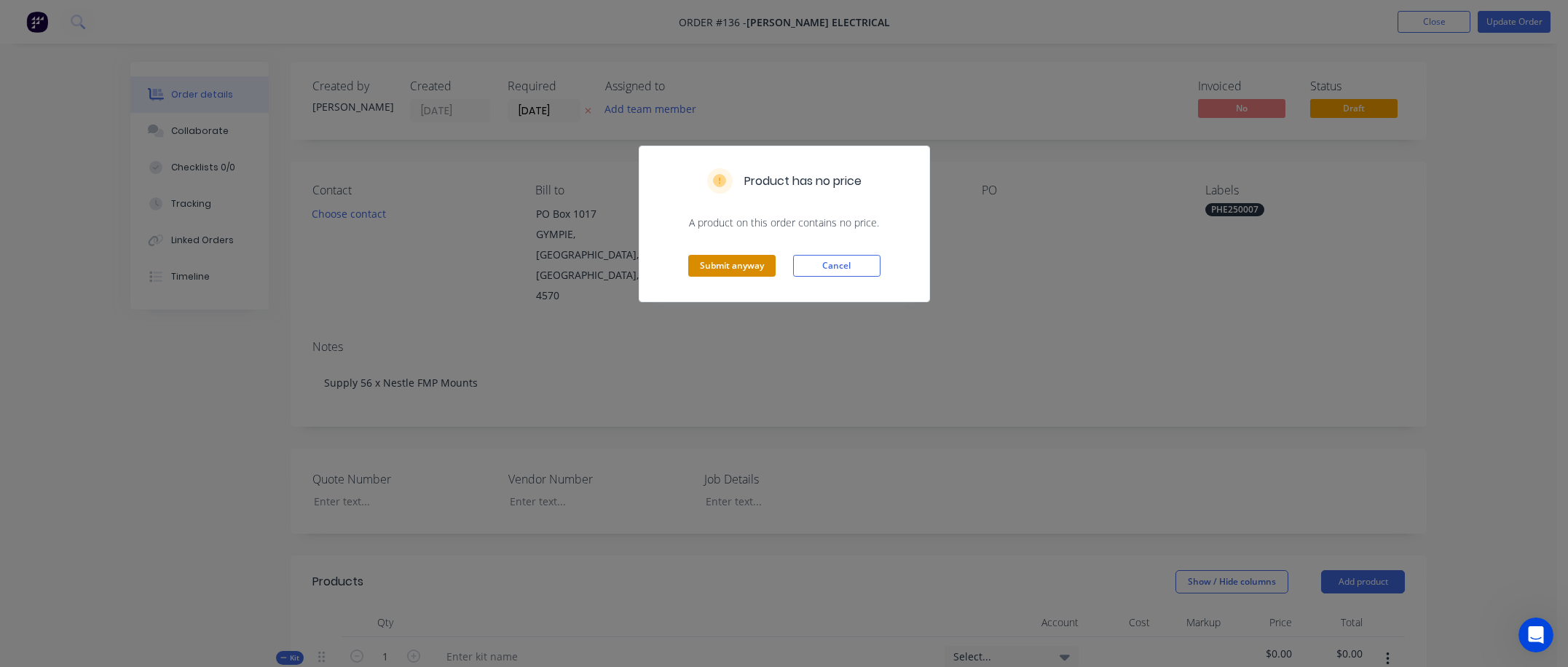 click on "Submit anyway" at bounding box center (732, 266) 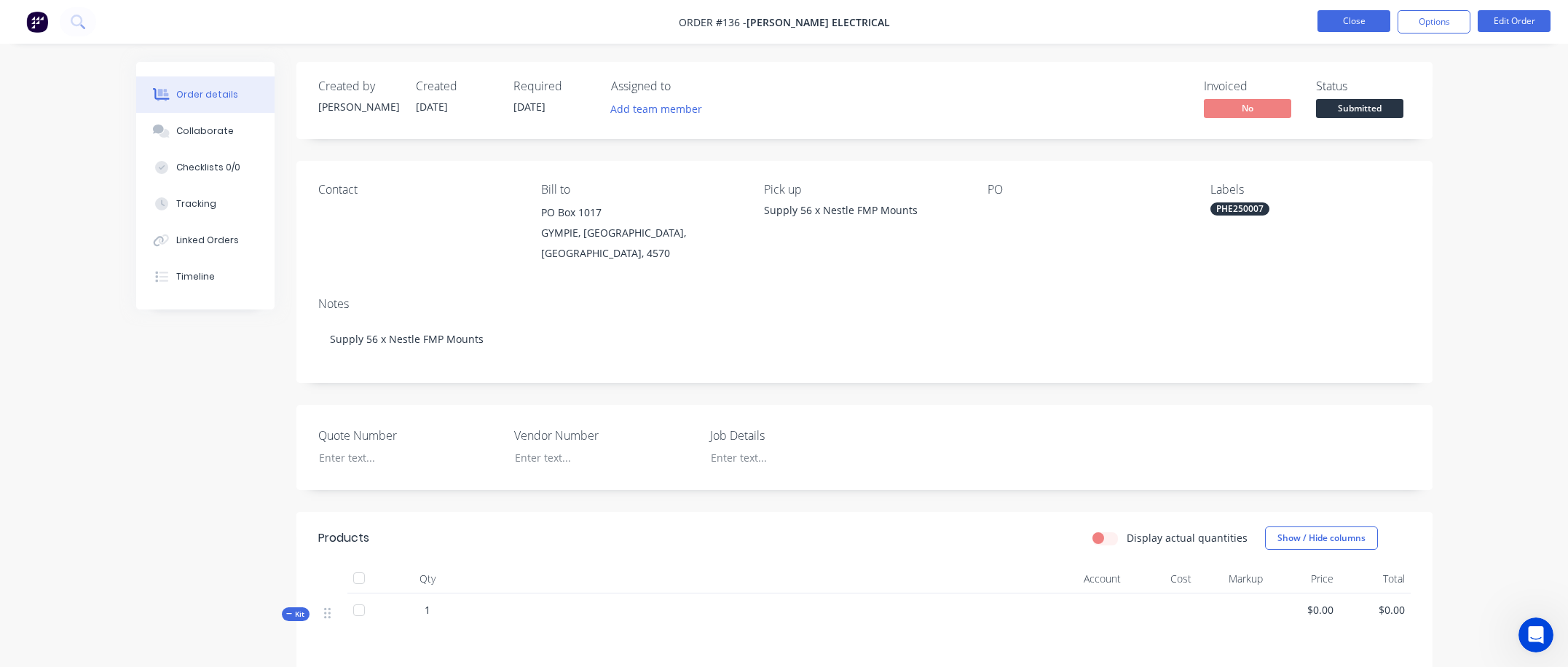 click on "Close" at bounding box center [1354, 21] 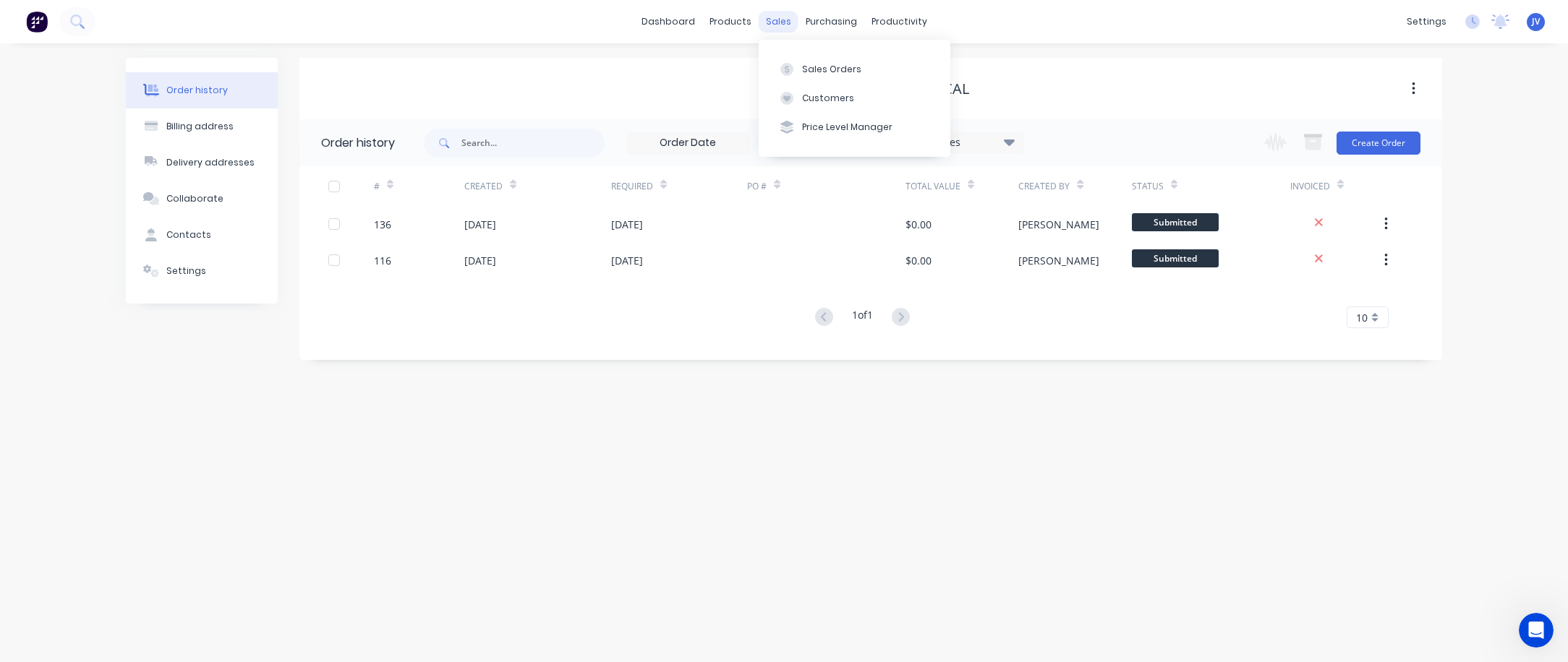 click on "sales" at bounding box center (778, 22) 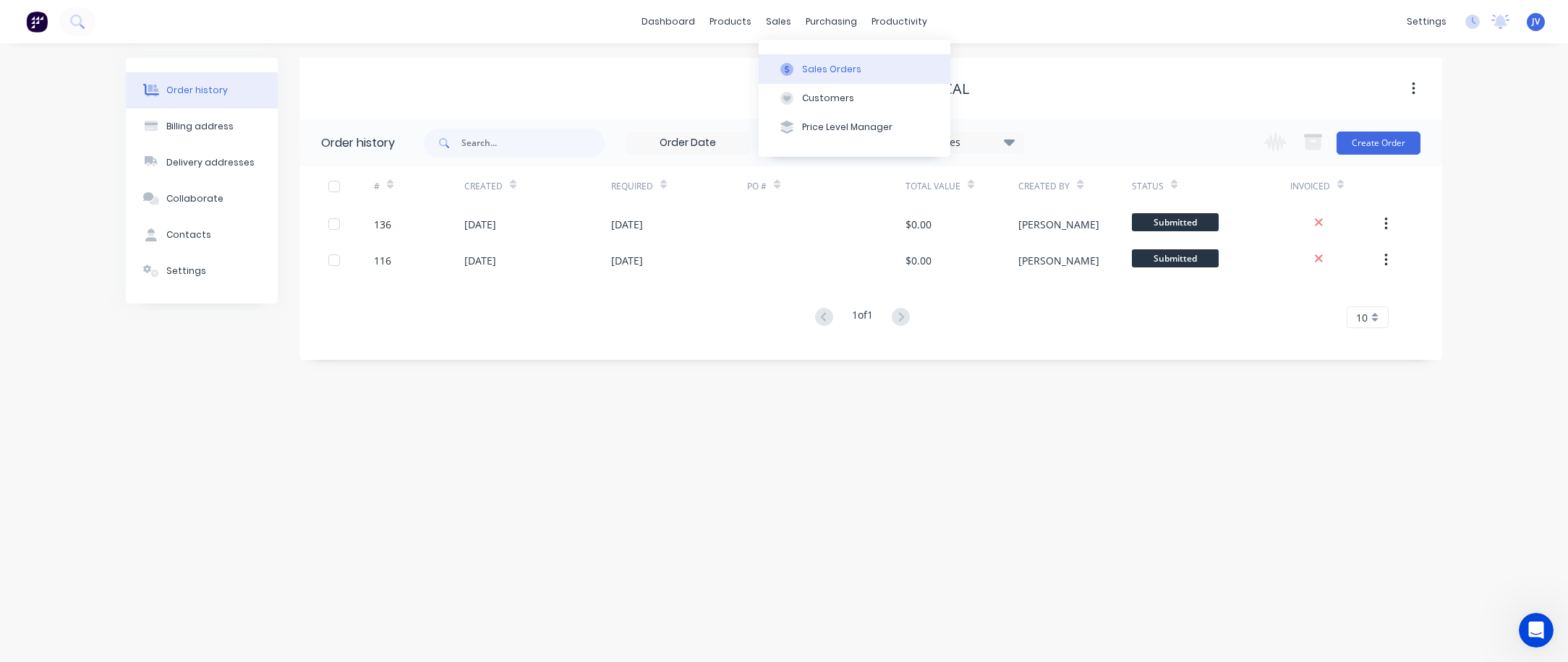 click on "Sales Orders" at bounding box center [832, 69] 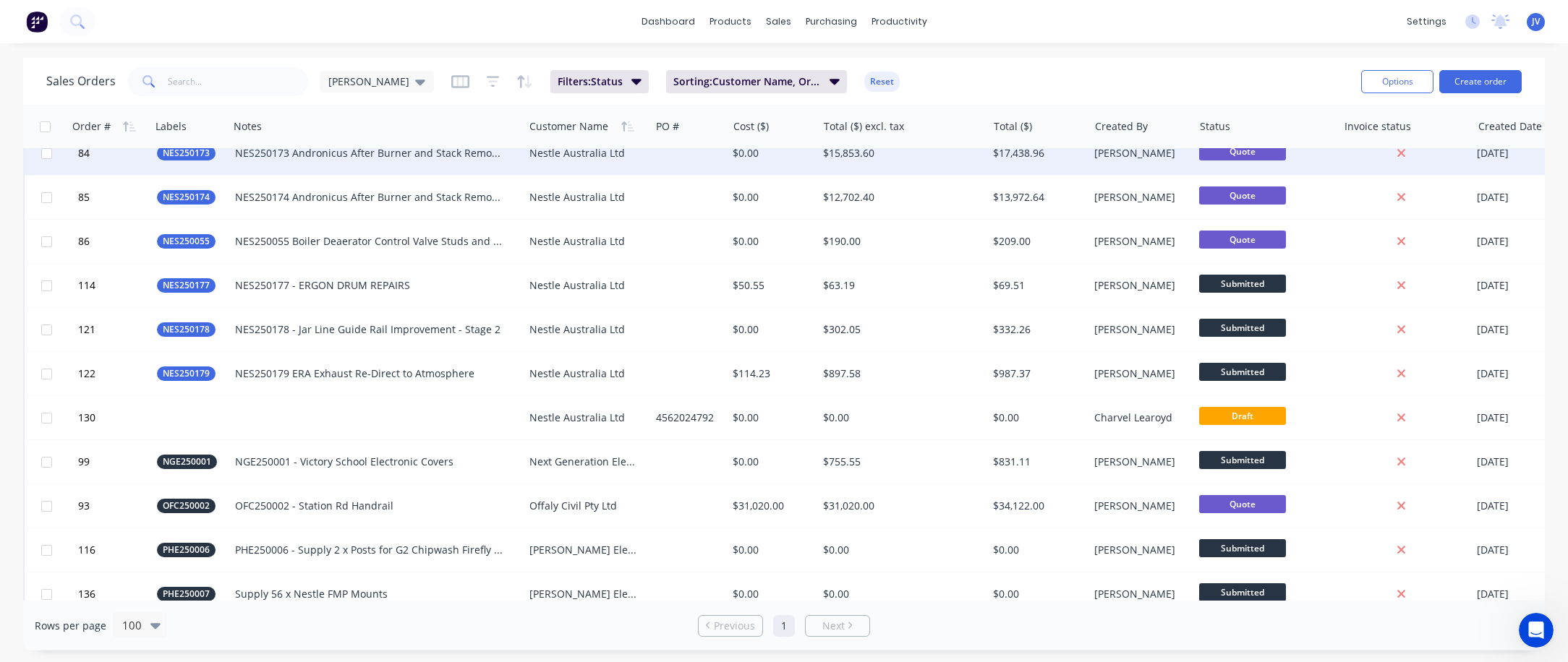 scroll, scrollTop: 2953, scrollLeft: 0, axis: vertical 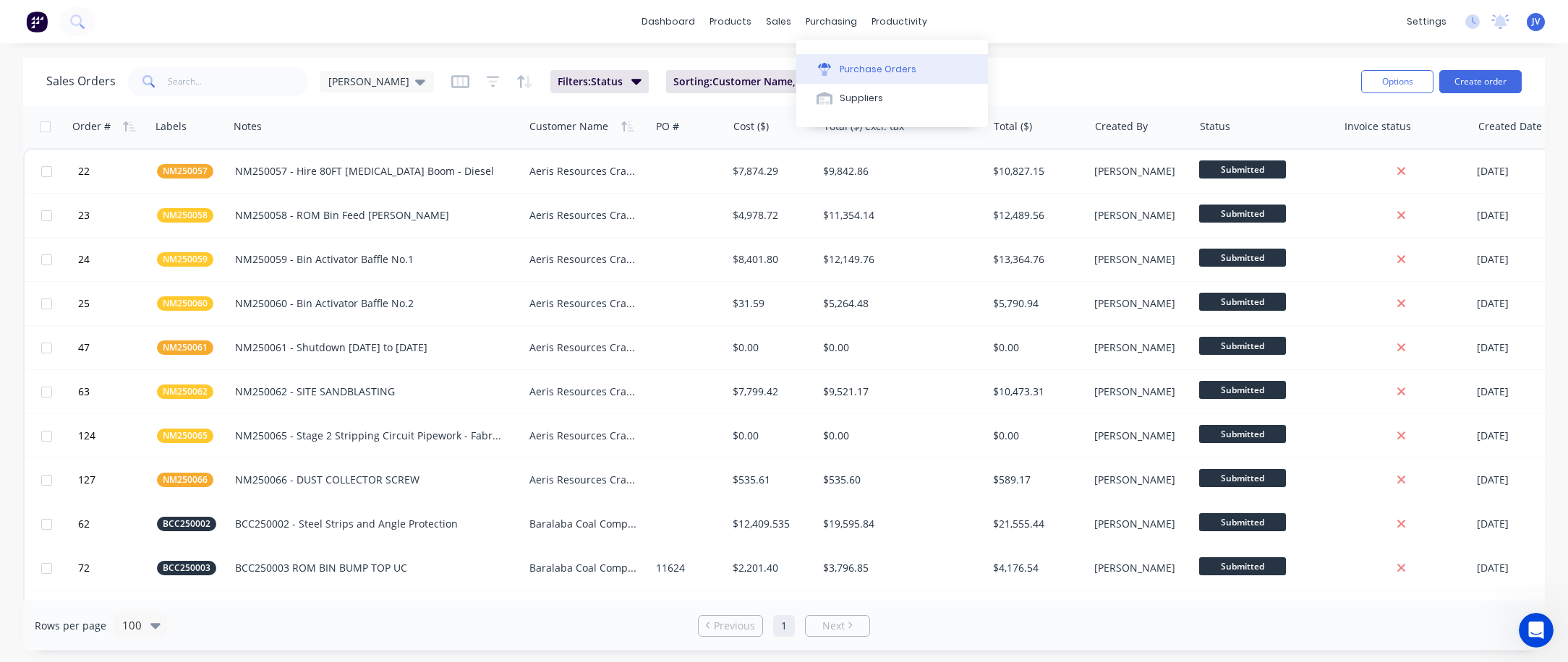 click on "Purchase Orders" at bounding box center [878, 69] 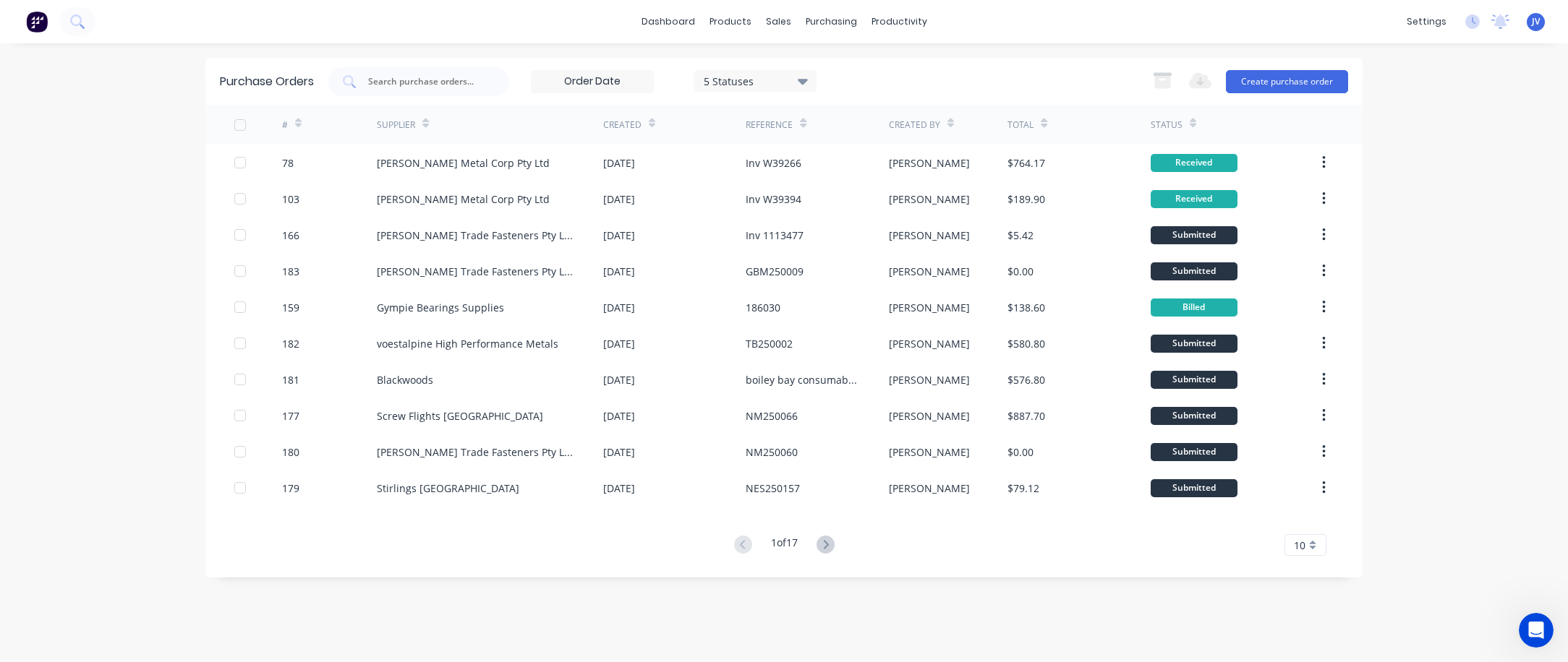 click at bounding box center [592, 82] 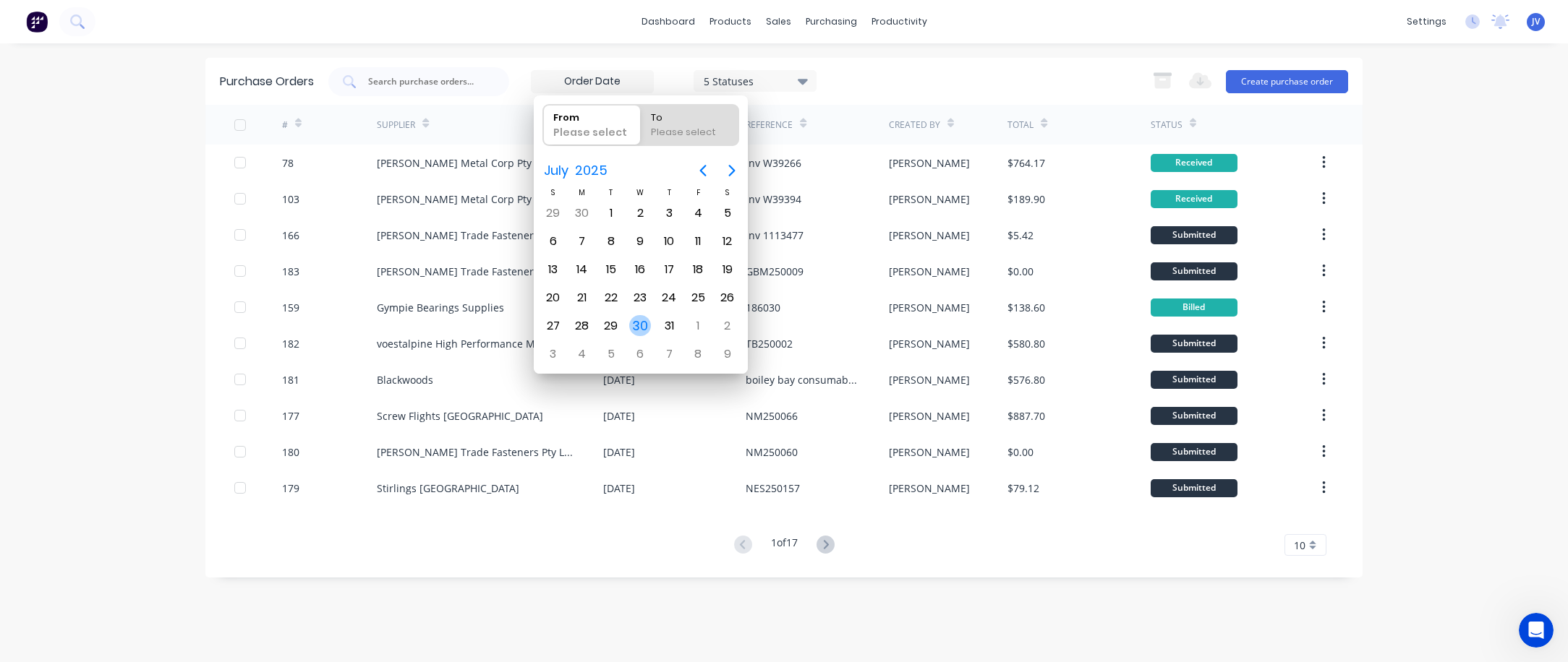 click on "30" at bounding box center [640, 326] 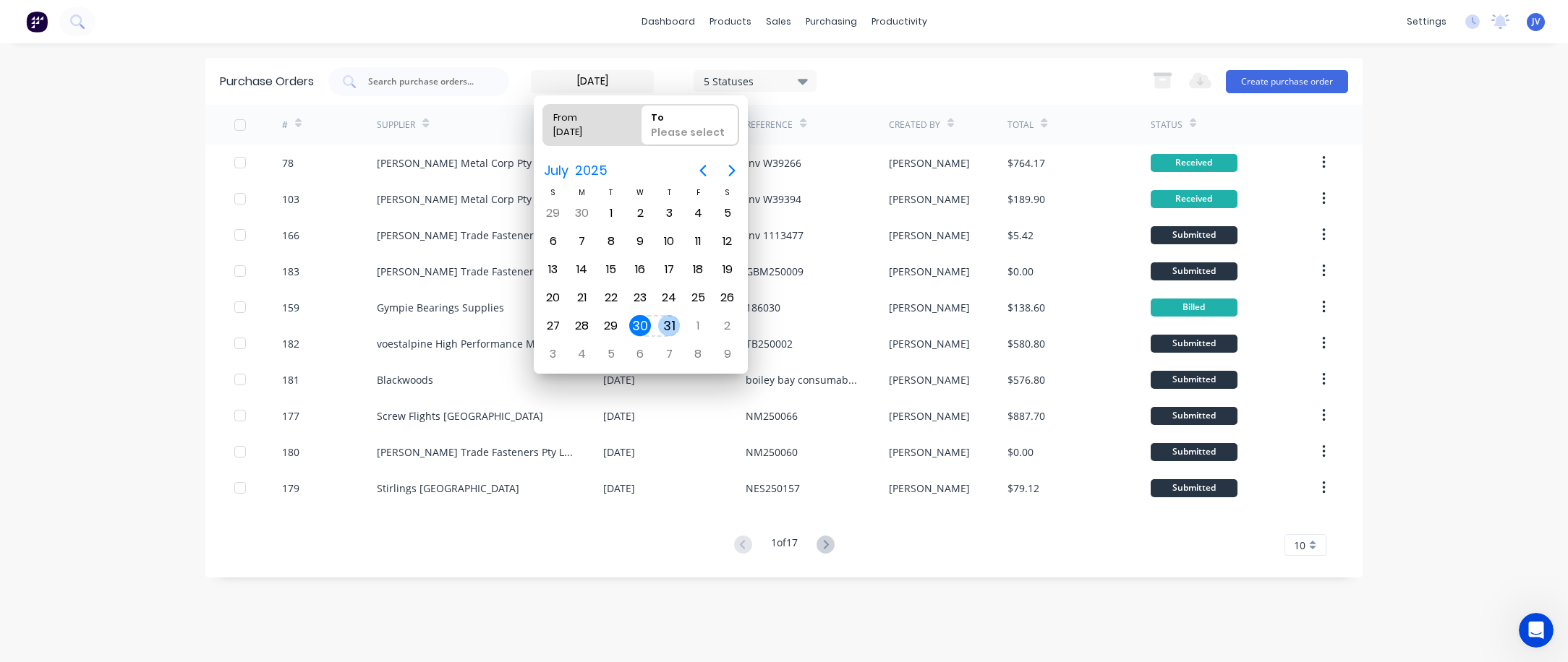 click on "31" at bounding box center (669, 326) 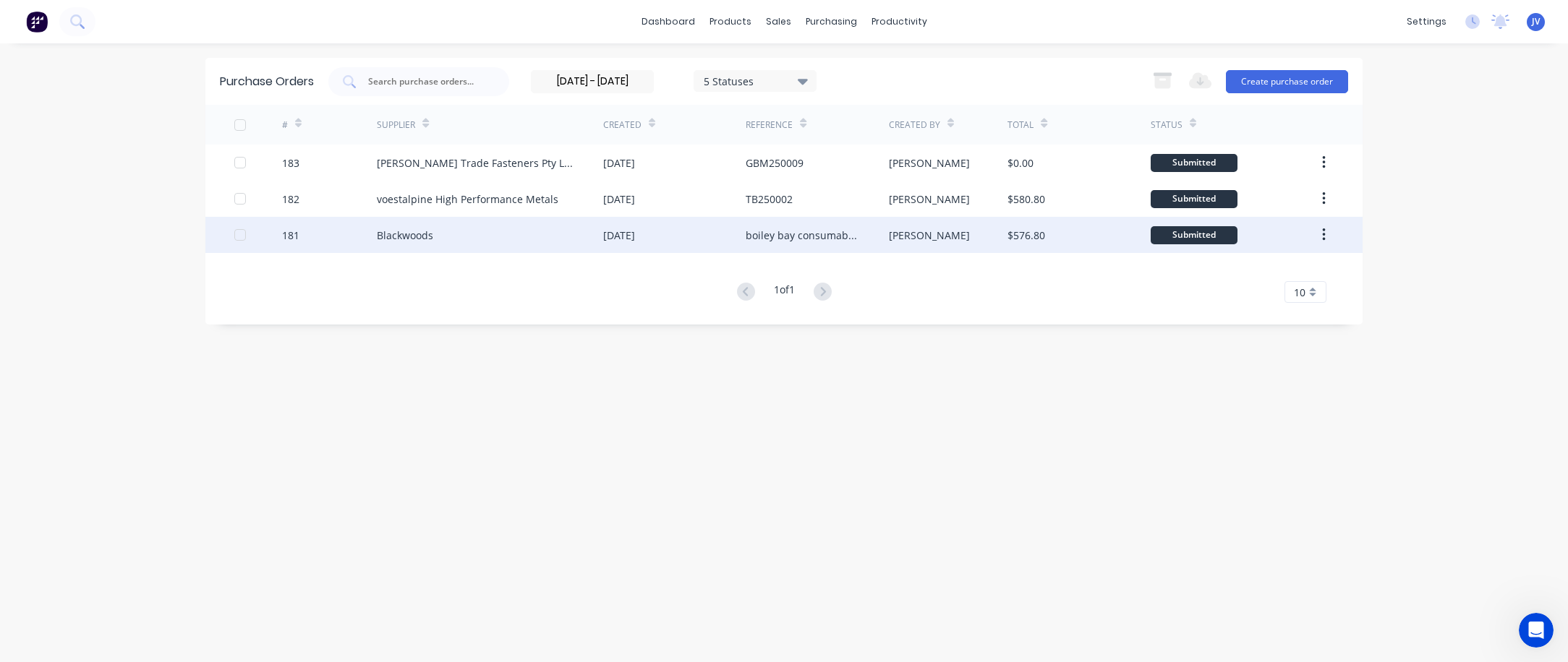 click on "boiley bay consumables" at bounding box center (802, 235) 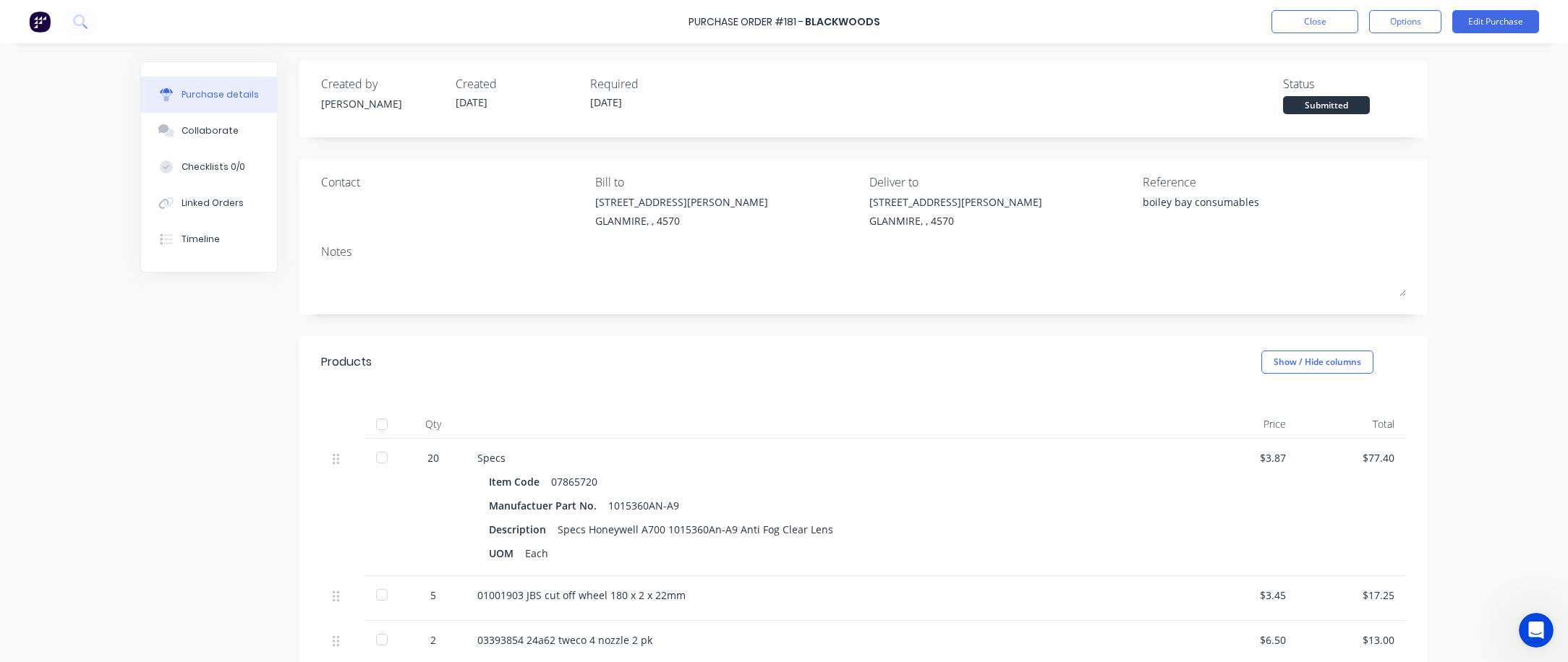 scroll, scrollTop: 0, scrollLeft: 0, axis: both 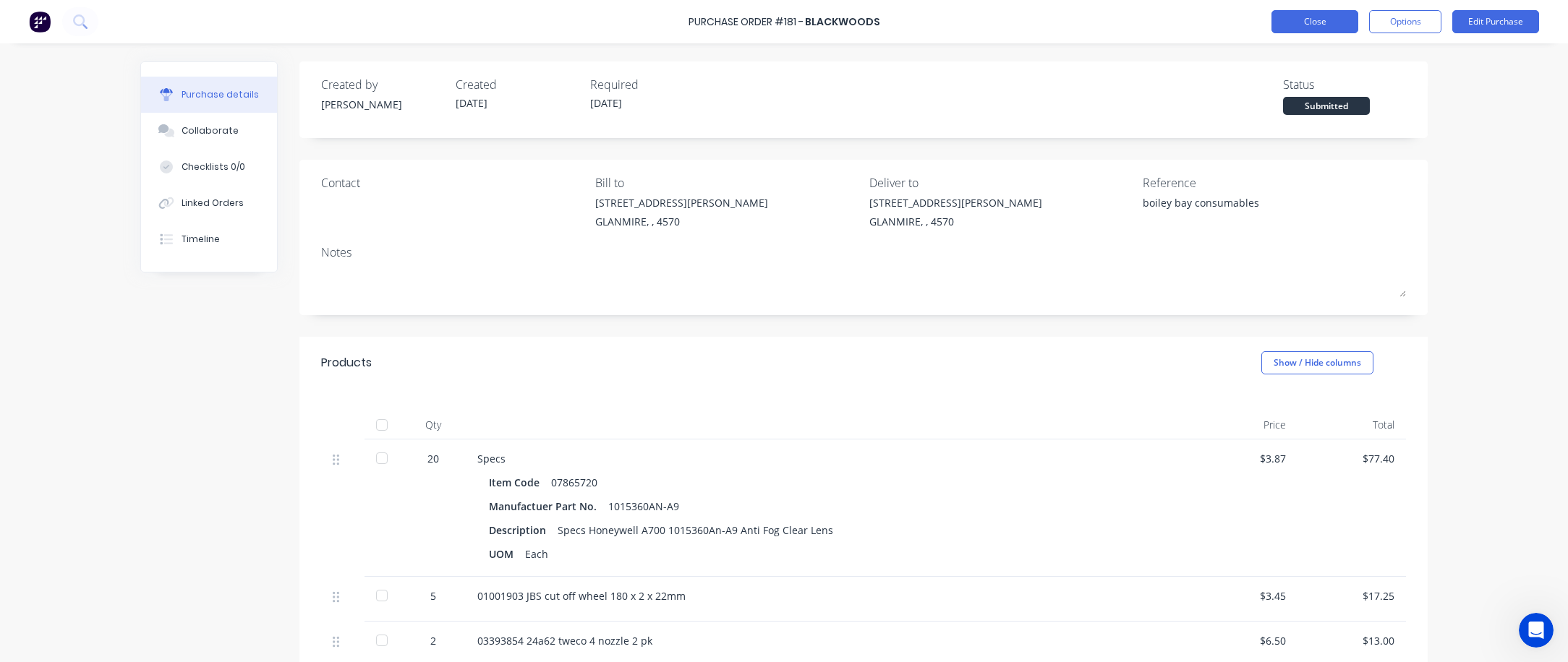 click on "Close" at bounding box center (1315, 22) 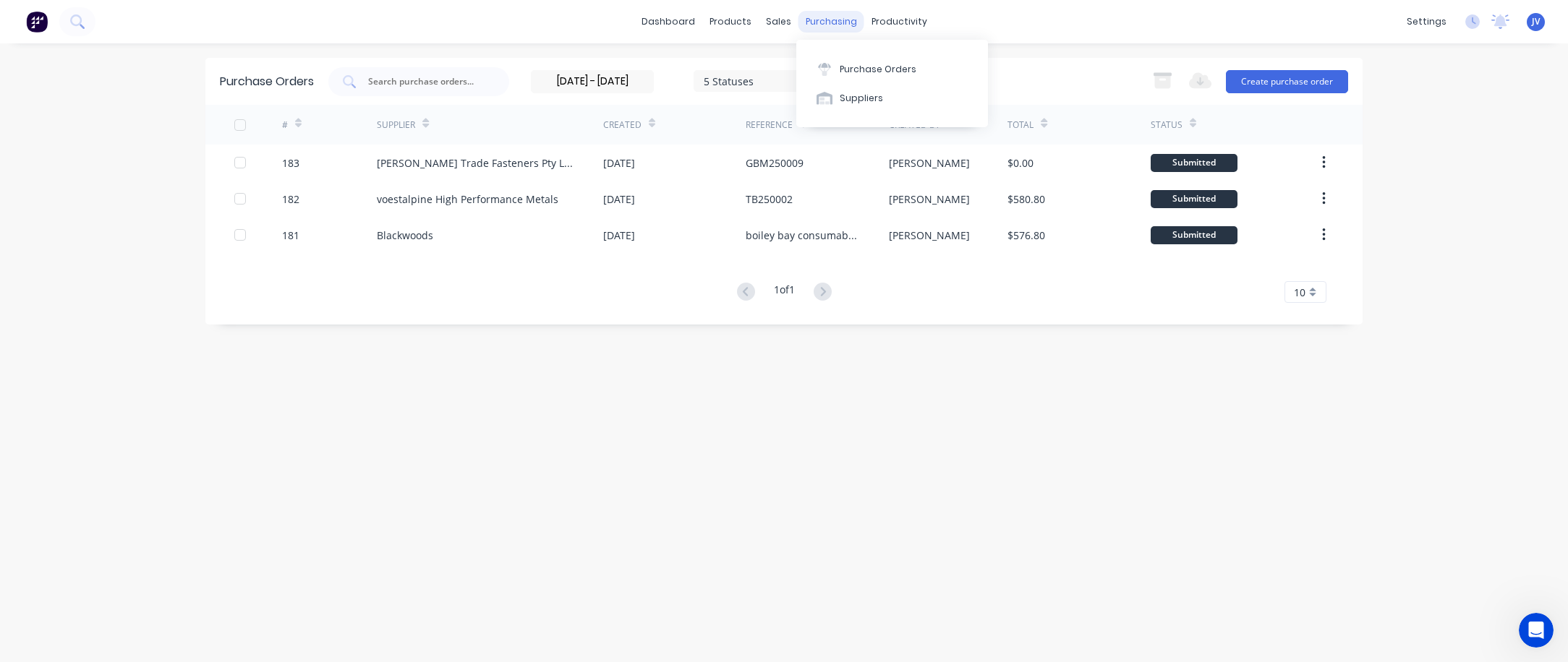 click on "purchasing" at bounding box center [831, 22] 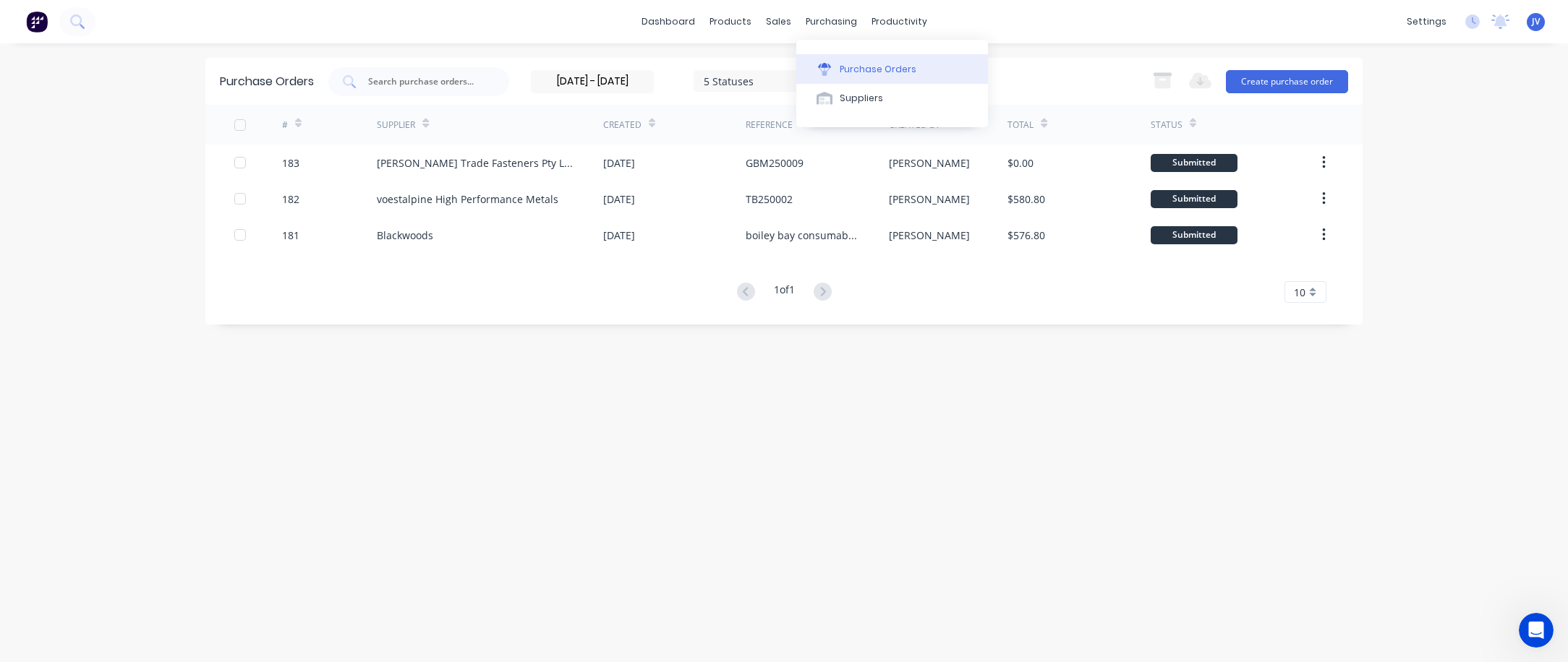 click on "Purchase Orders" at bounding box center (878, 69) 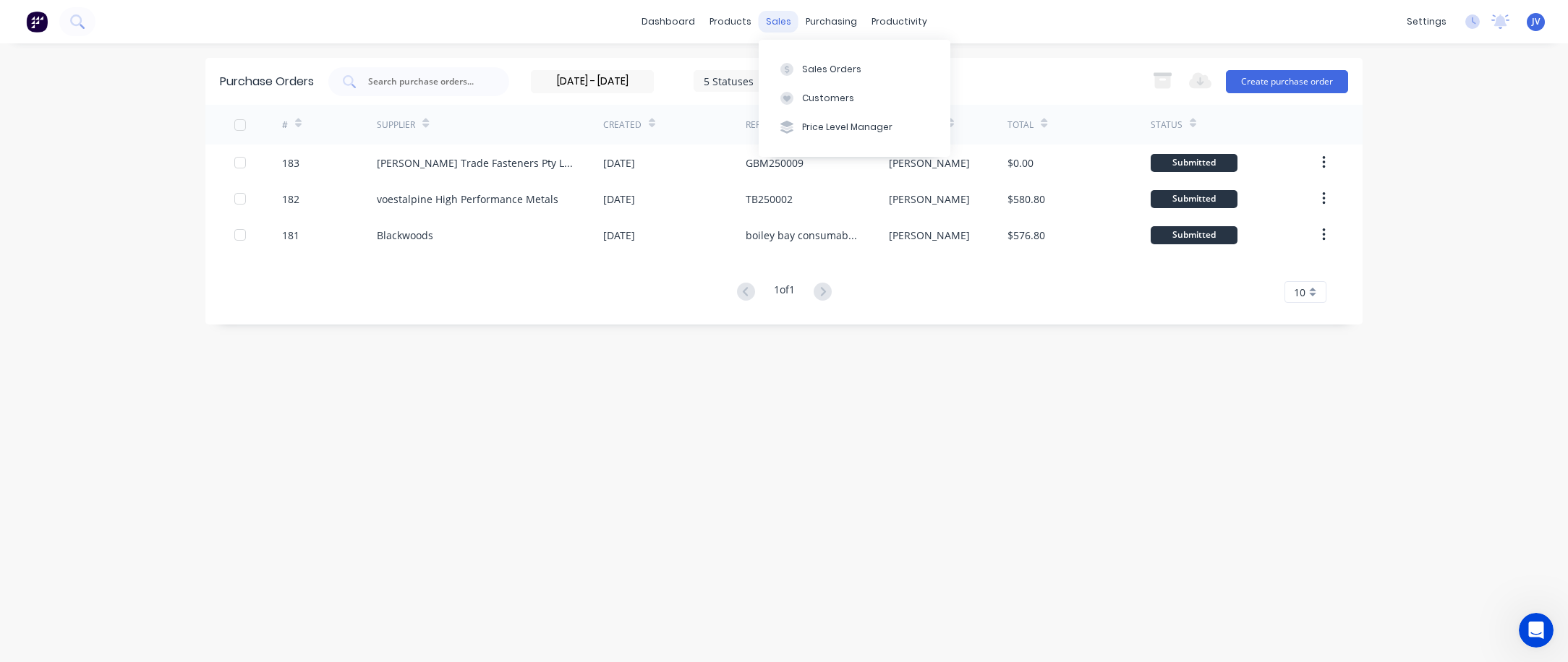 click on "sales" at bounding box center [778, 22] 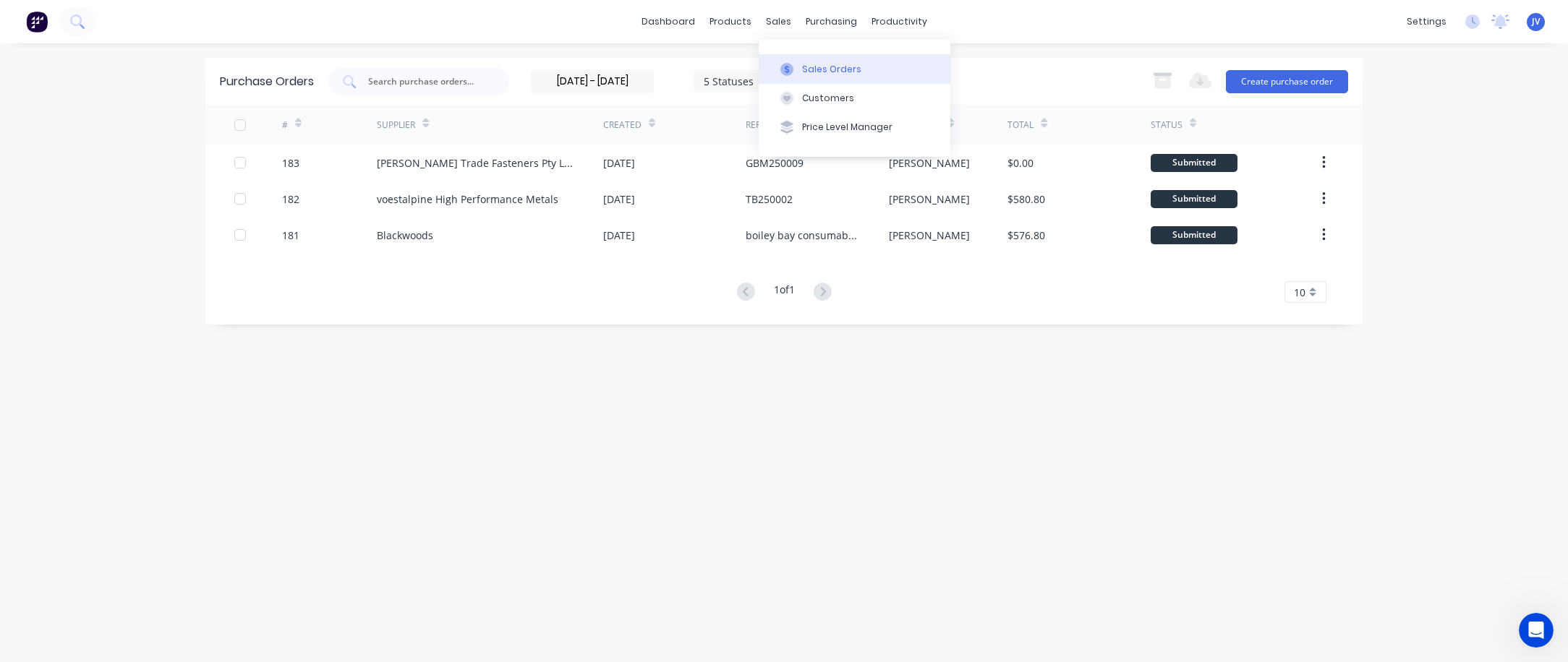 click on "Sales Orders" at bounding box center (832, 69) 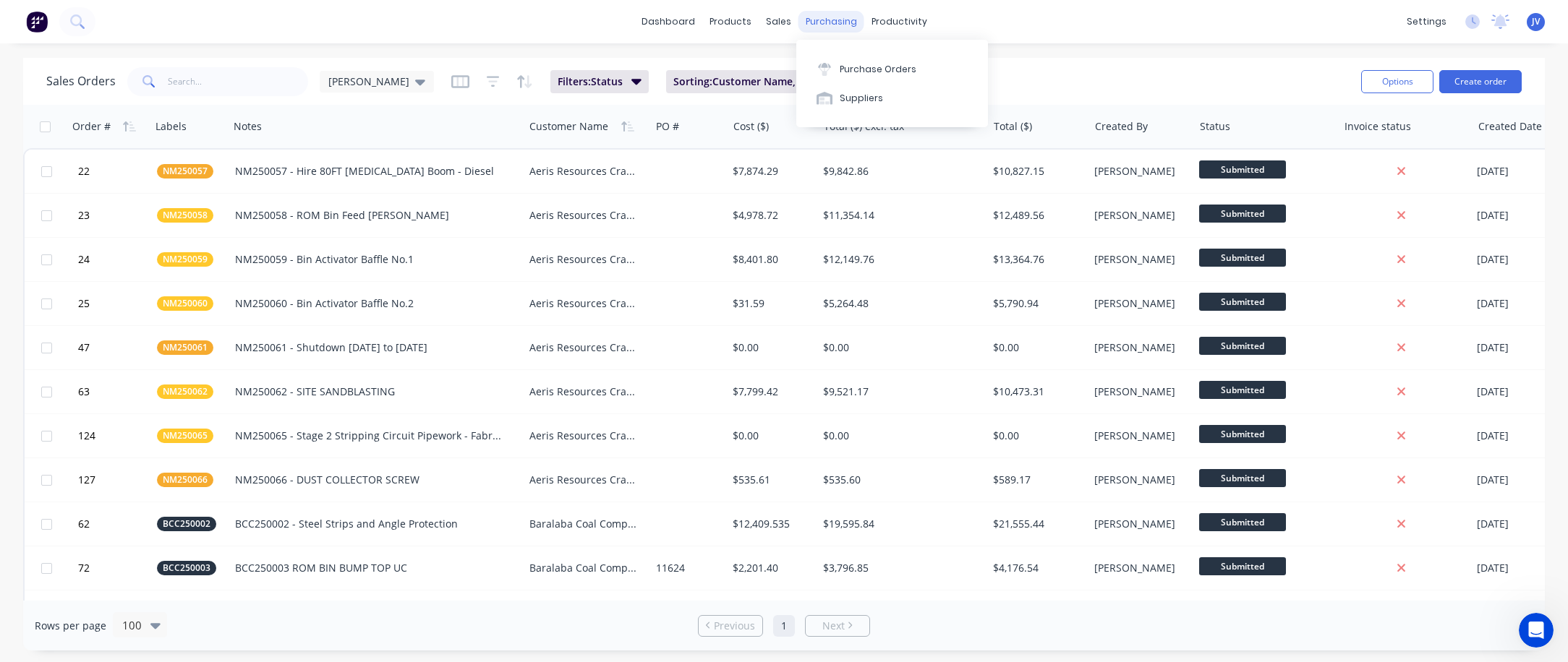 click on "purchasing" at bounding box center (831, 22) 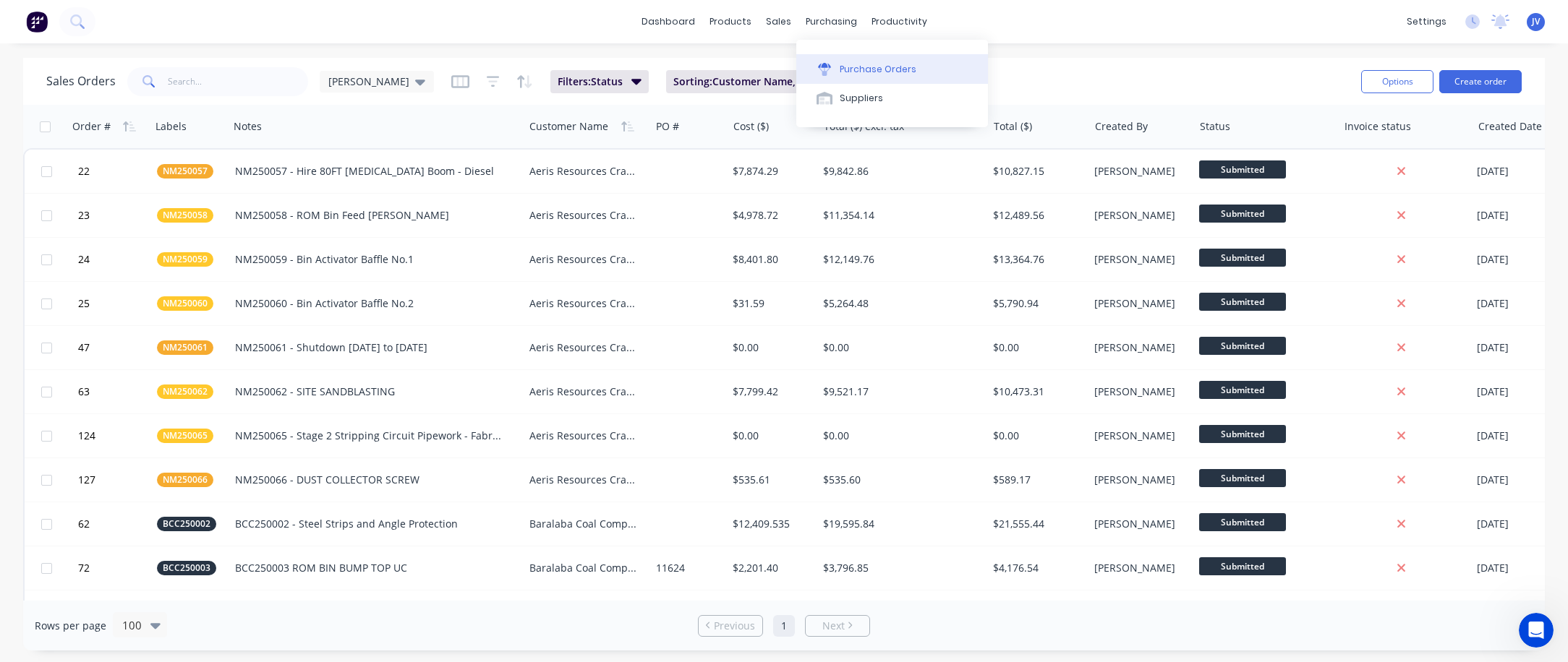 click on "Purchase Orders" at bounding box center [878, 69] 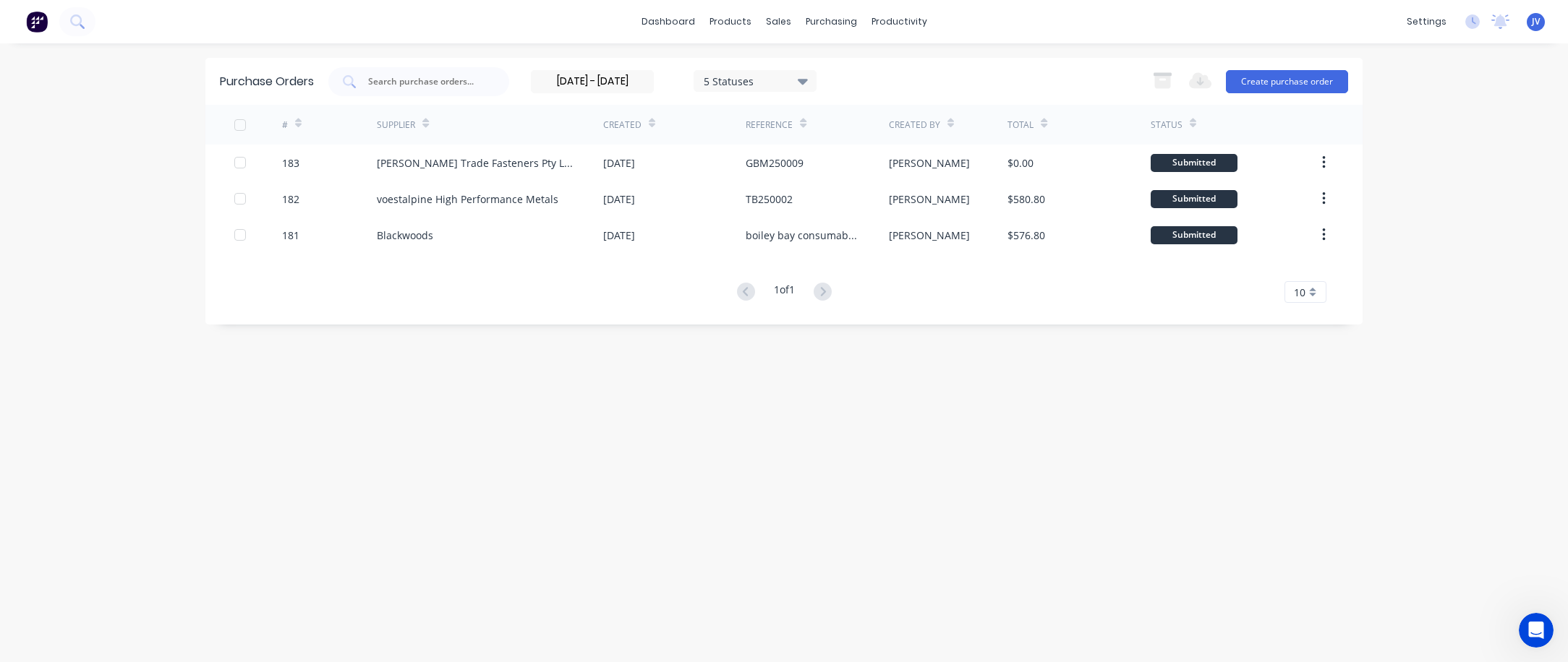 click on "[DATE] - [DATE]" at bounding box center (592, 82) 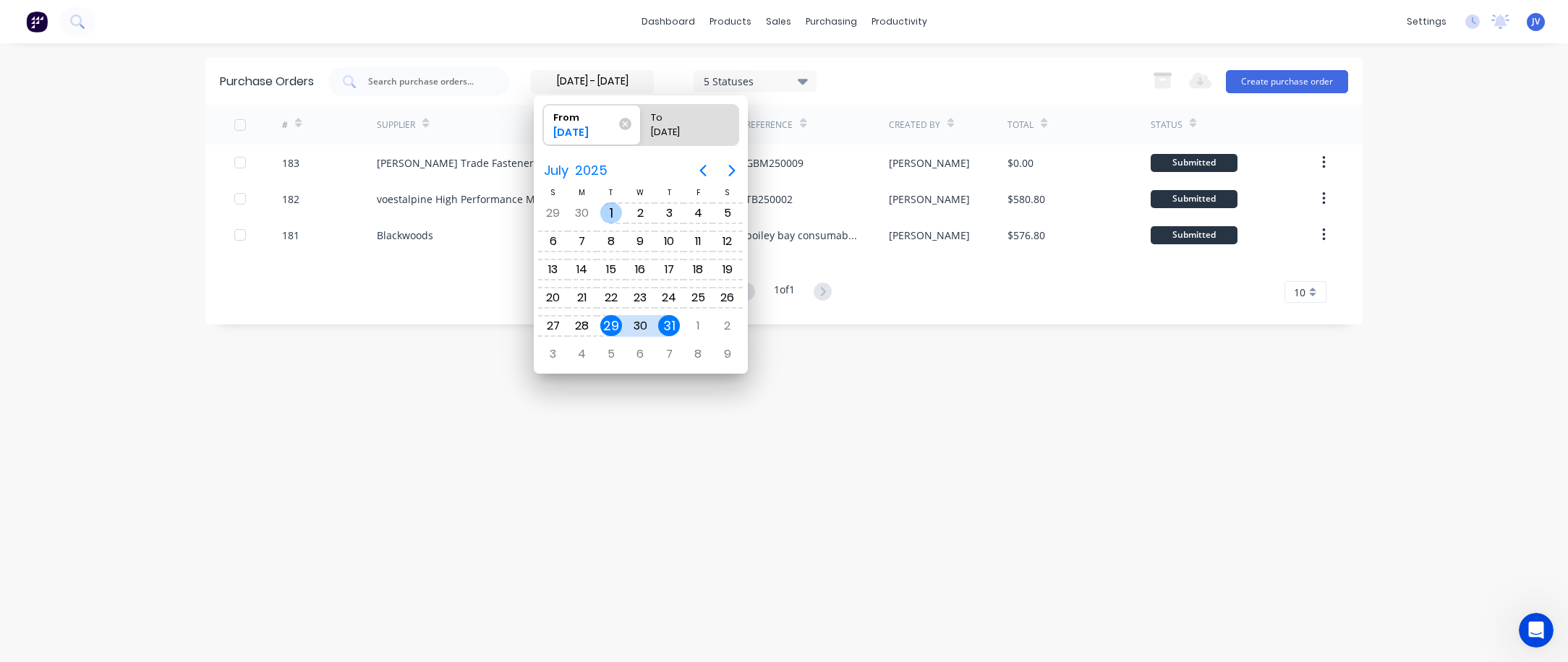 click on "1" at bounding box center (611, 213) 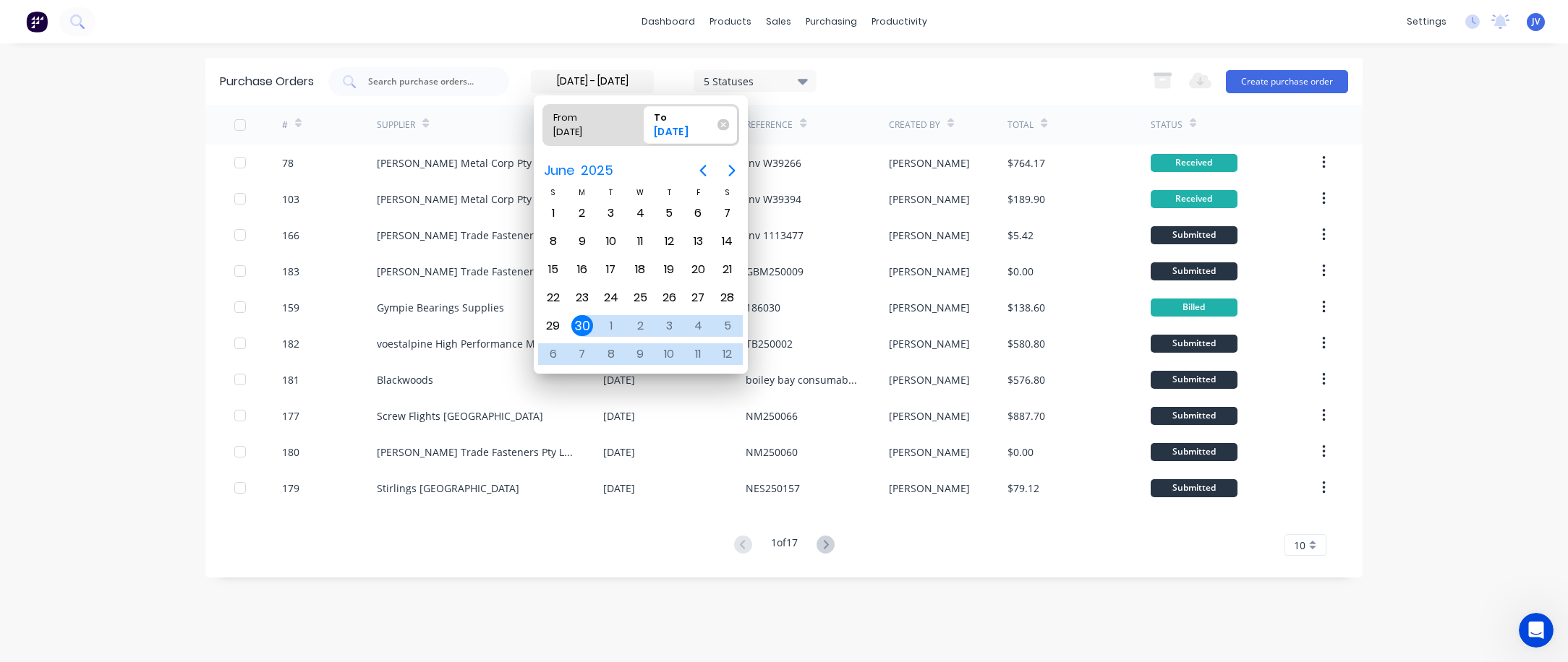 click on "[DATE]" at bounding box center (683, 134) 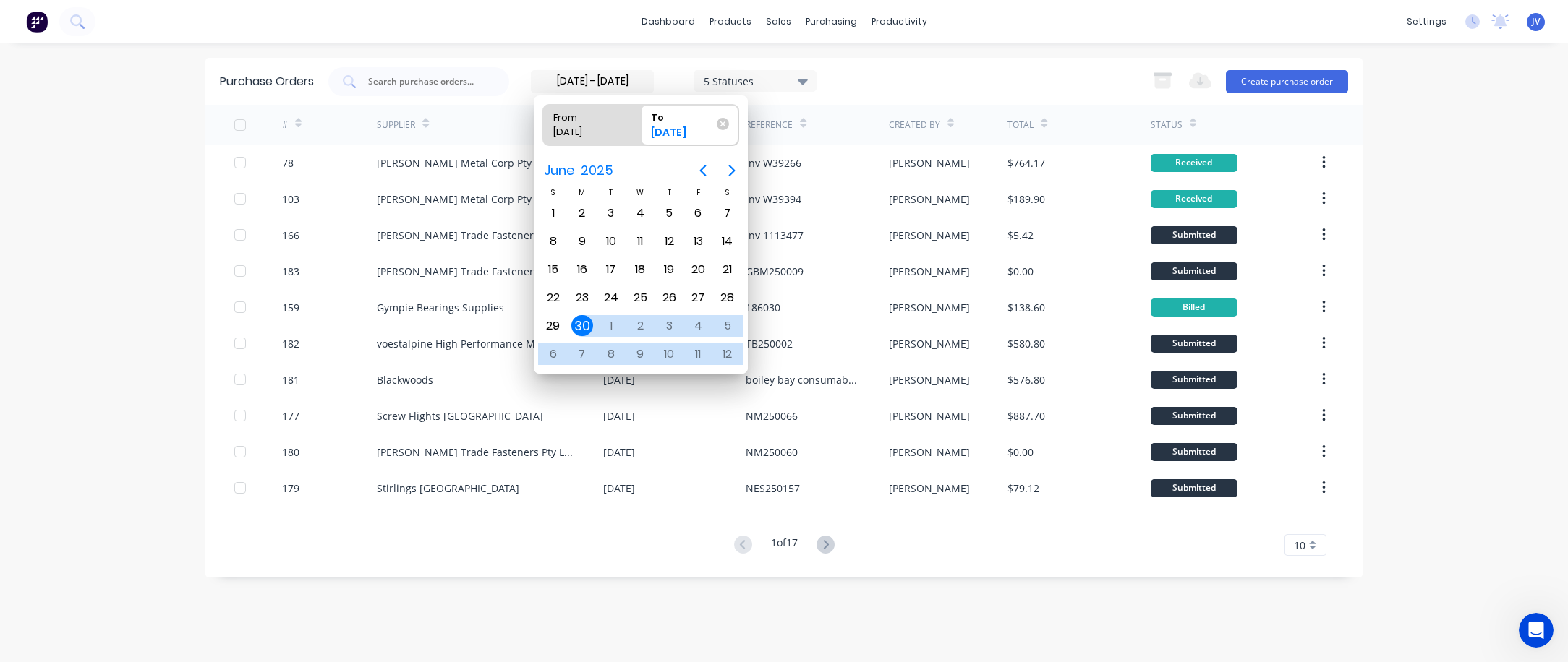 click on "Purchase Orders [DATE] - [DATE] 5 Statuses [DATE] - [DATE] 5 Statuses Export to Excel (XLSX) Create purchase order   #   Supplier   Created   Reference   Created By   Total   Status   78 [PERSON_NAME] Metal Corp Pty Ltd [DATE] Inv W39266 [PERSON_NAME] $764.17 Received   103 [PERSON_NAME] Metal Corp Pty Ltd [DATE] Inv W39394 [PERSON_NAME] $189.90 Received   166 [PERSON_NAME] Trade Fasteners Pty Ltd [DATE] Inv 1113477 [PERSON_NAME] $5.42 Submitted   183 [PERSON_NAME] Trade Fasteners Pty Ltd [DATE] GBM250009 [PERSON_NAME] $0.00 Submitted   159 Gympie Bearings Supplies [DATE] 186030 [PERSON_NAME] $138.60 Billed   182 voestalpine High Performance Metals [DATE] TB250002 [PERSON_NAME] $580.80 Submitted   181 Blackwoods [DATE] boiley bay consumables [PERSON_NAME] $576.80 Submitted   177 Screw Flights [GEOGRAPHIC_DATA] [DATE] NM250066 [PERSON_NAME] $887.70 Submitted   180 [PERSON_NAME] Trade Fasteners Pty Ltd [DATE] NM250060 [PERSON_NAME] $0.00 Submitted   179 [GEOGRAPHIC_DATA] [GEOGRAPHIC_DATA] [DATE] NES250157 [PERSON_NAME] $79.12 Submitted   1  of  17 10 5 10 15 20 25 30 35" at bounding box center (784, 317) 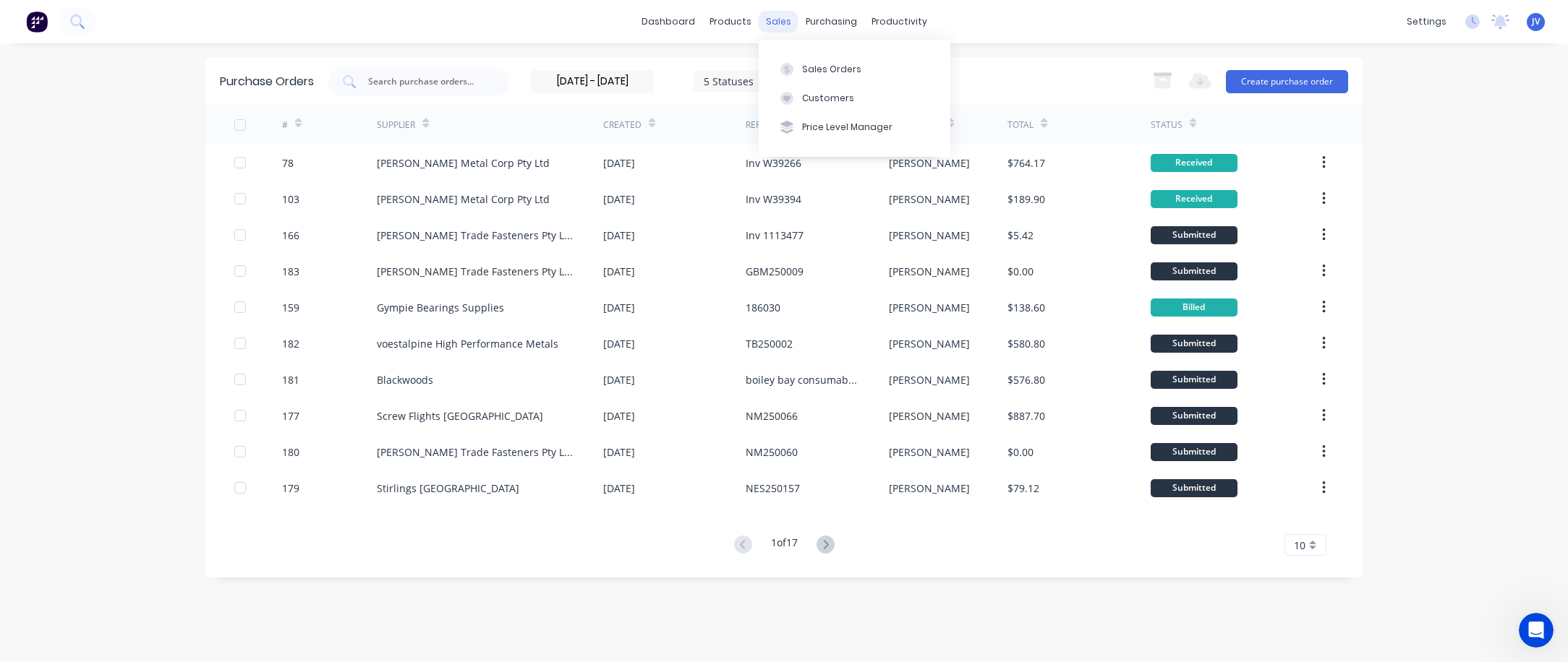click on "sales" at bounding box center (778, 22) 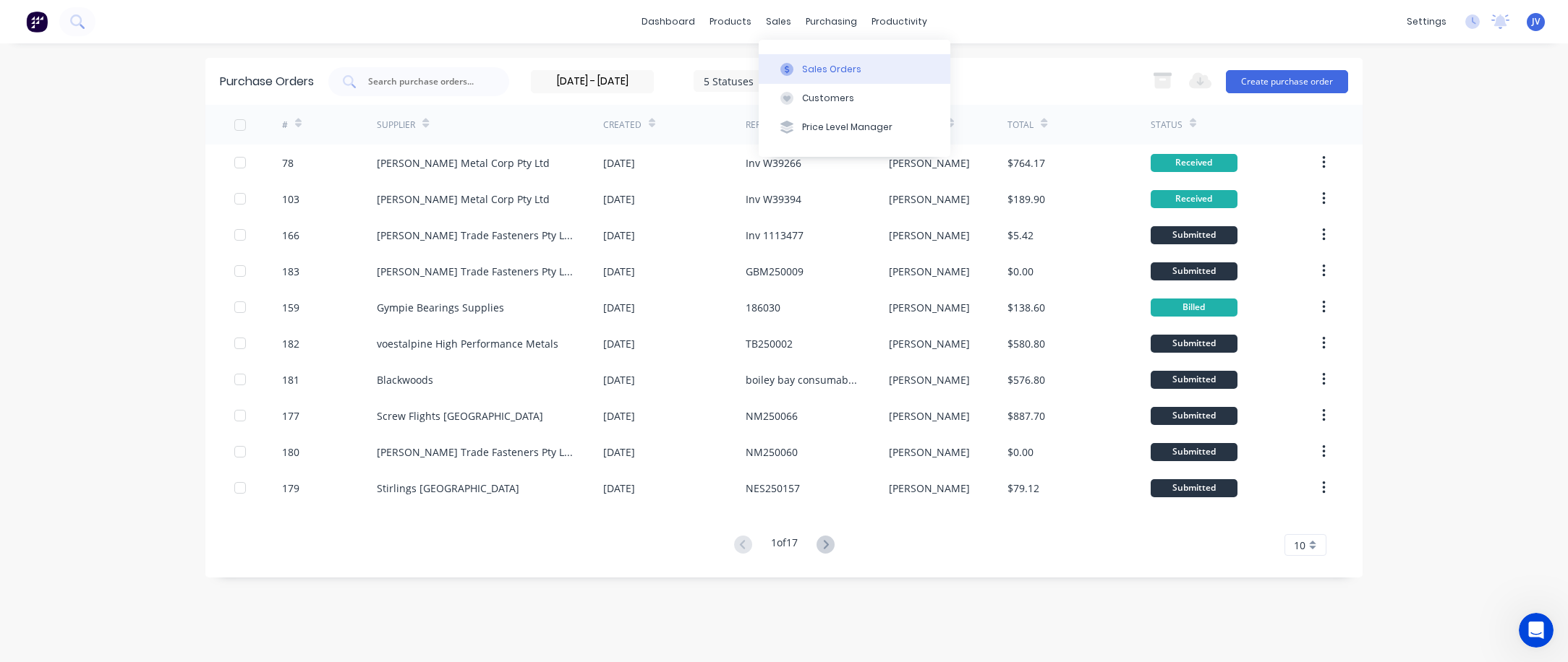 click on "Sales Orders" at bounding box center [832, 69] 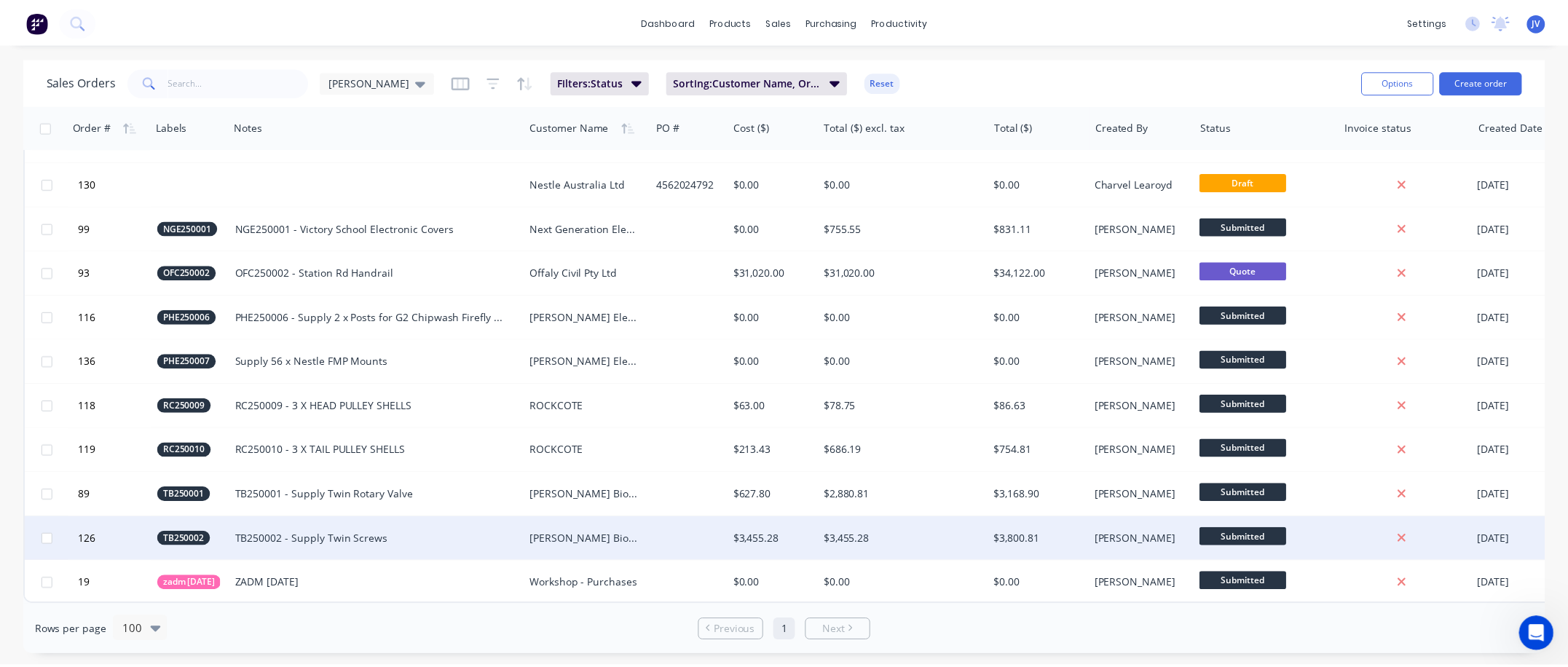 scroll, scrollTop: 3194, scrollLeft: 0, axis: vertical 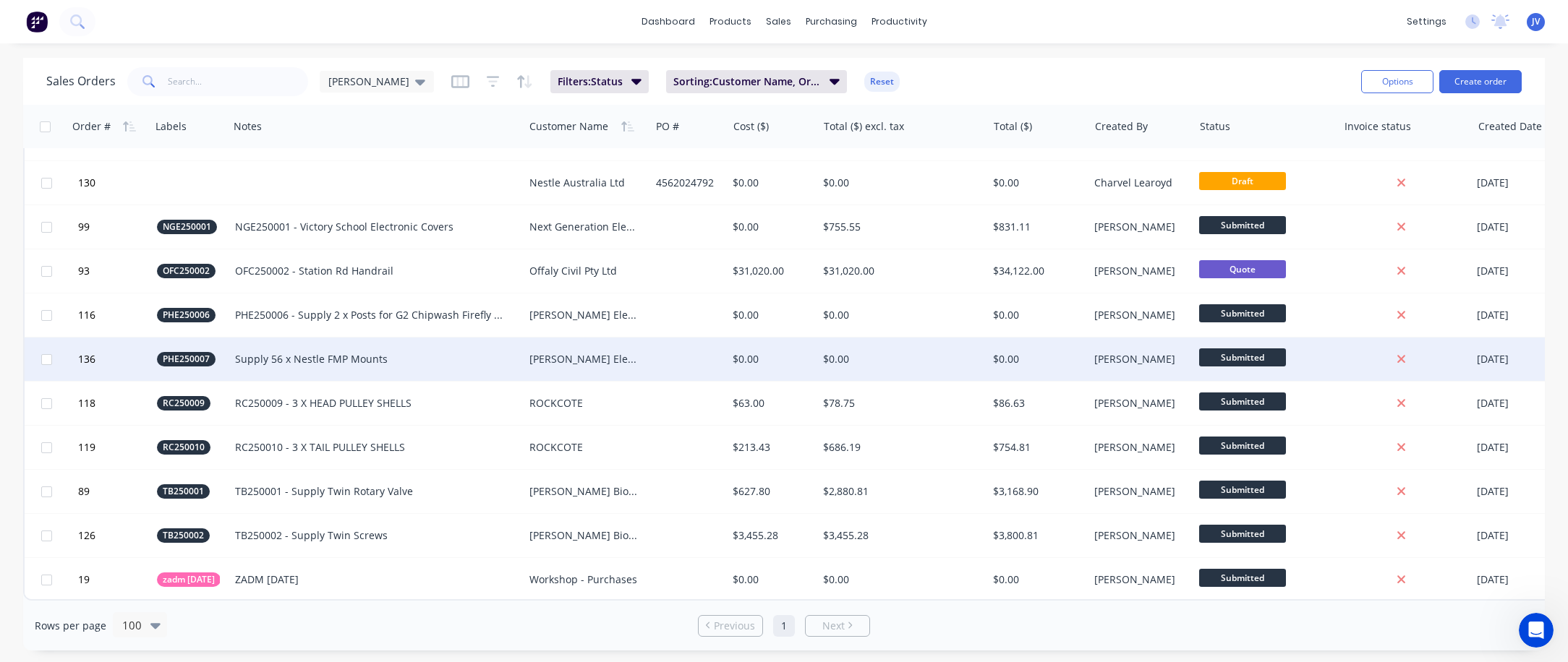 click on "[PERSON_NAME] Electrical" at bounding box center [584, 359] 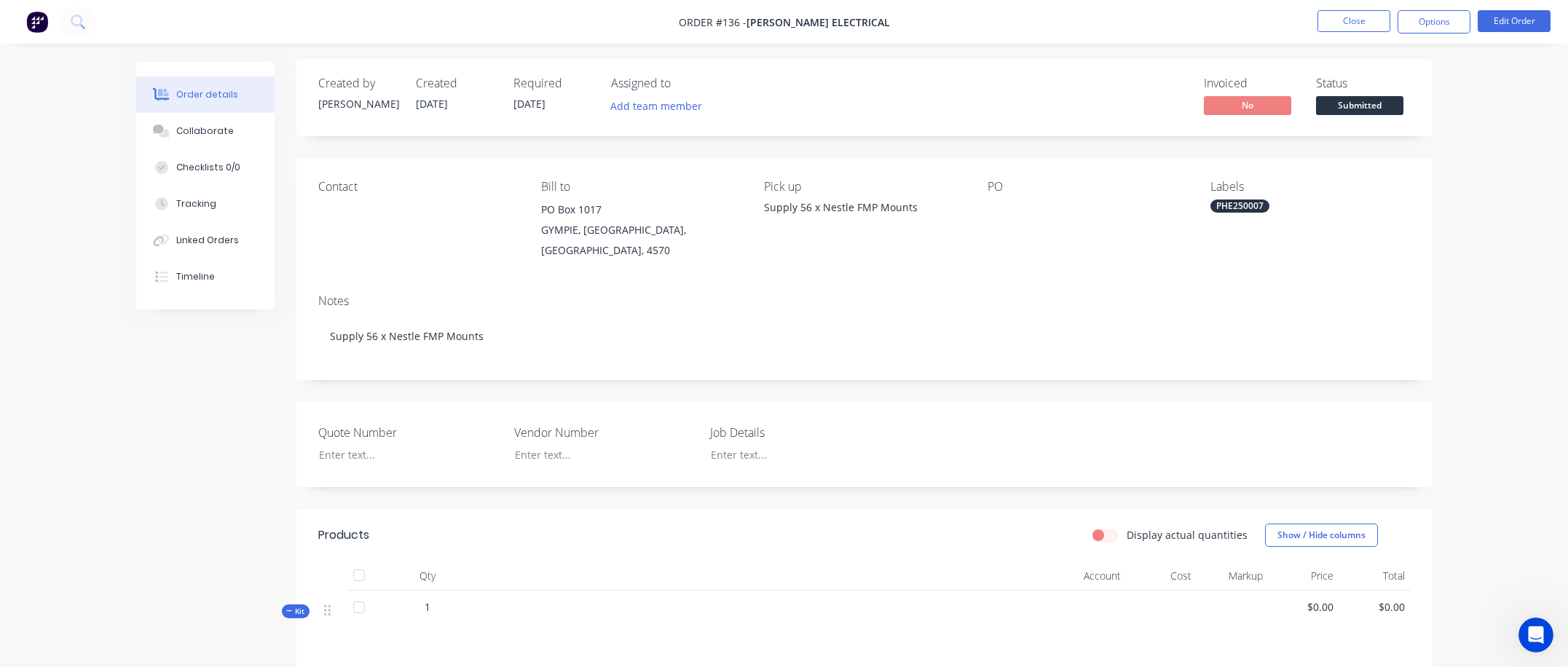 scroll, scrollTop: 0, scrollLeft: 0, axis: both 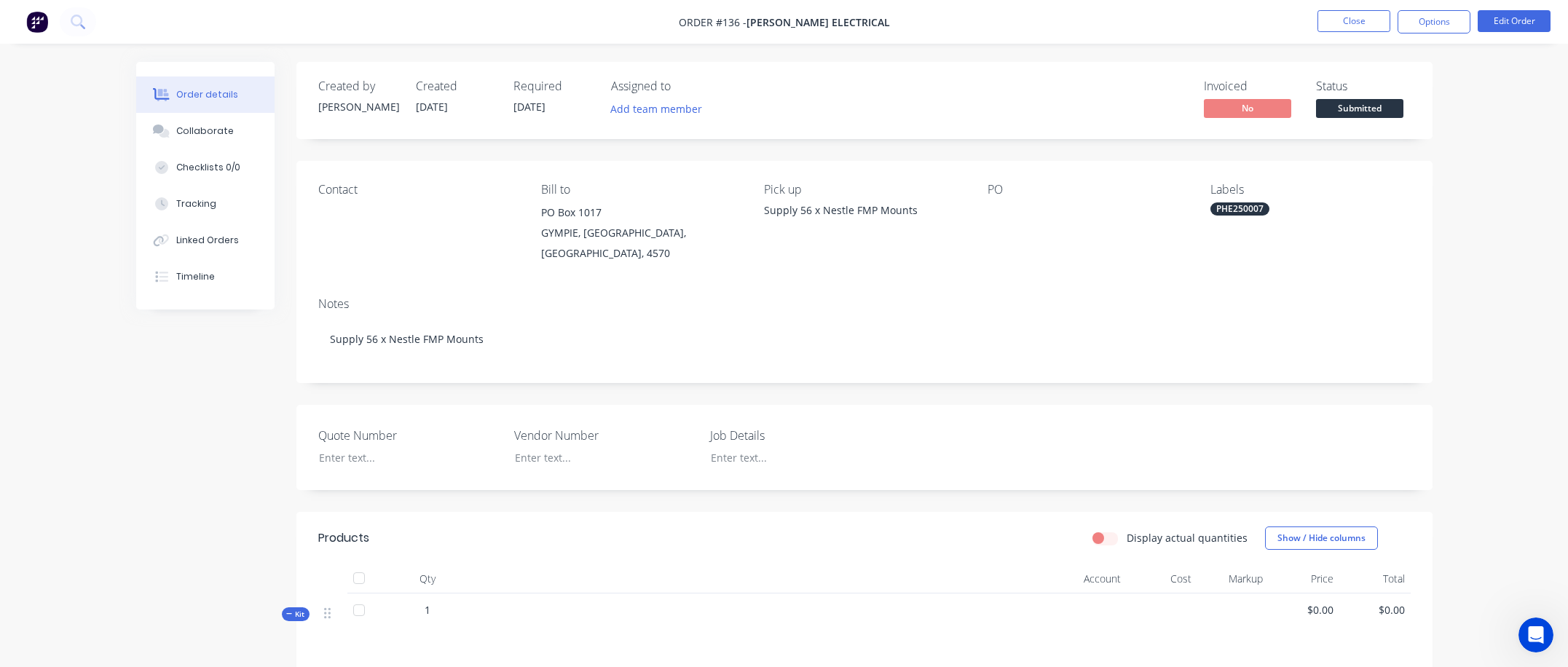 click at bounding box center (1079, 213) 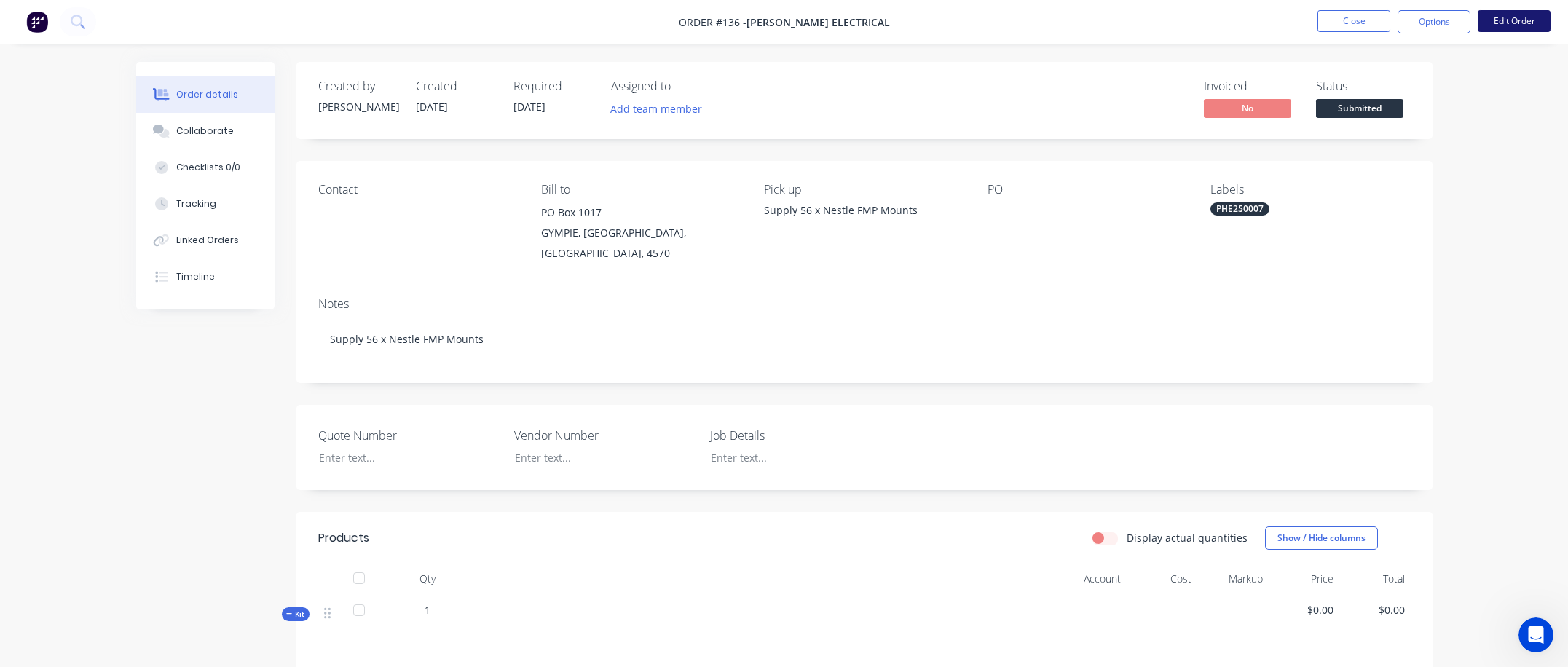 click on "Edit Order" at bounding box center [1514, 21] 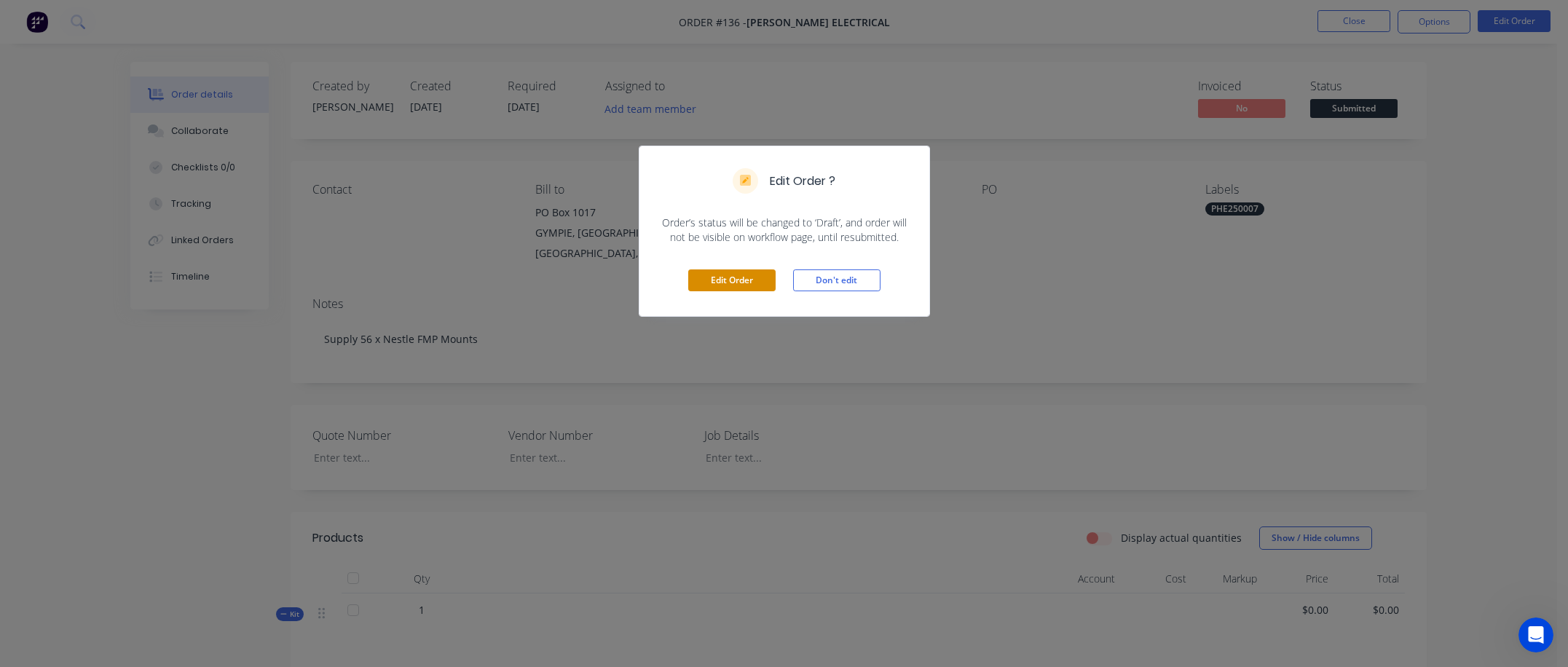 click on "Edit Order" at bounding box center (732, 280) 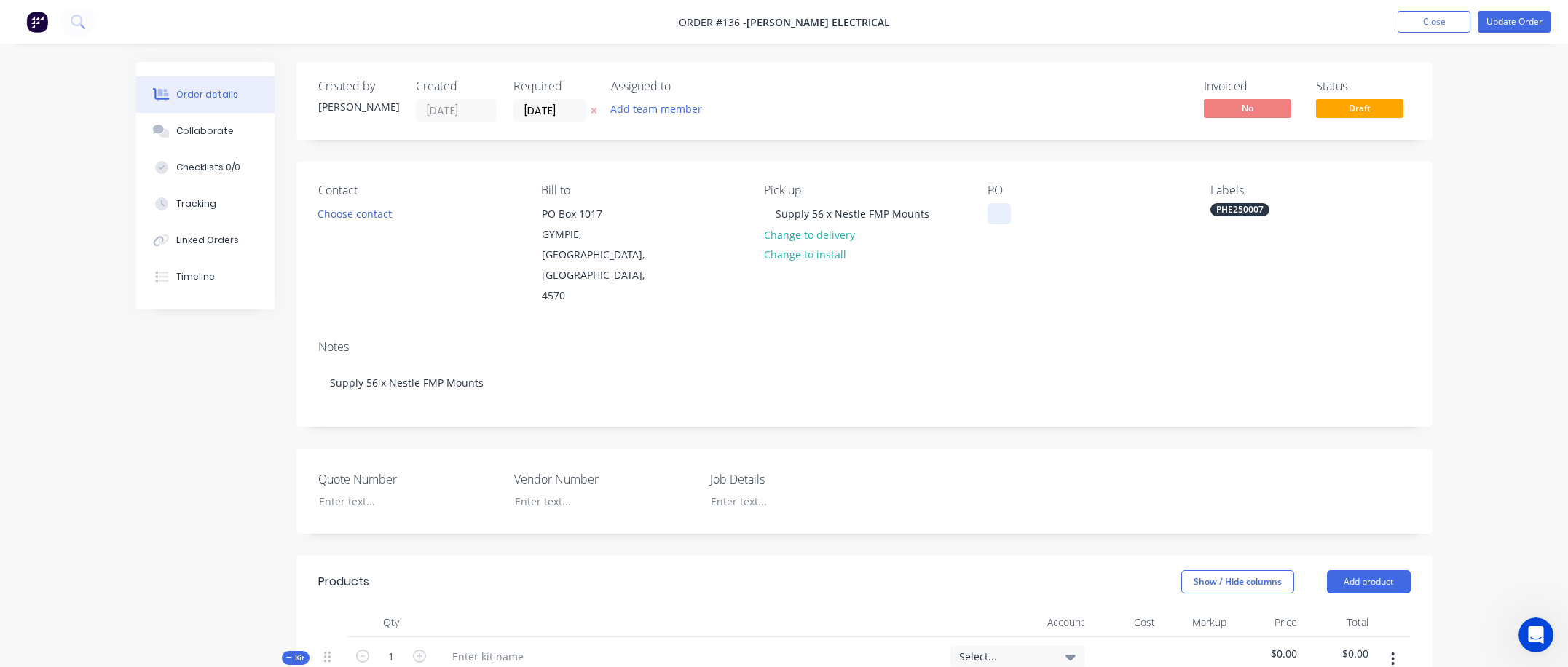 click at bounding box center (999, 213) 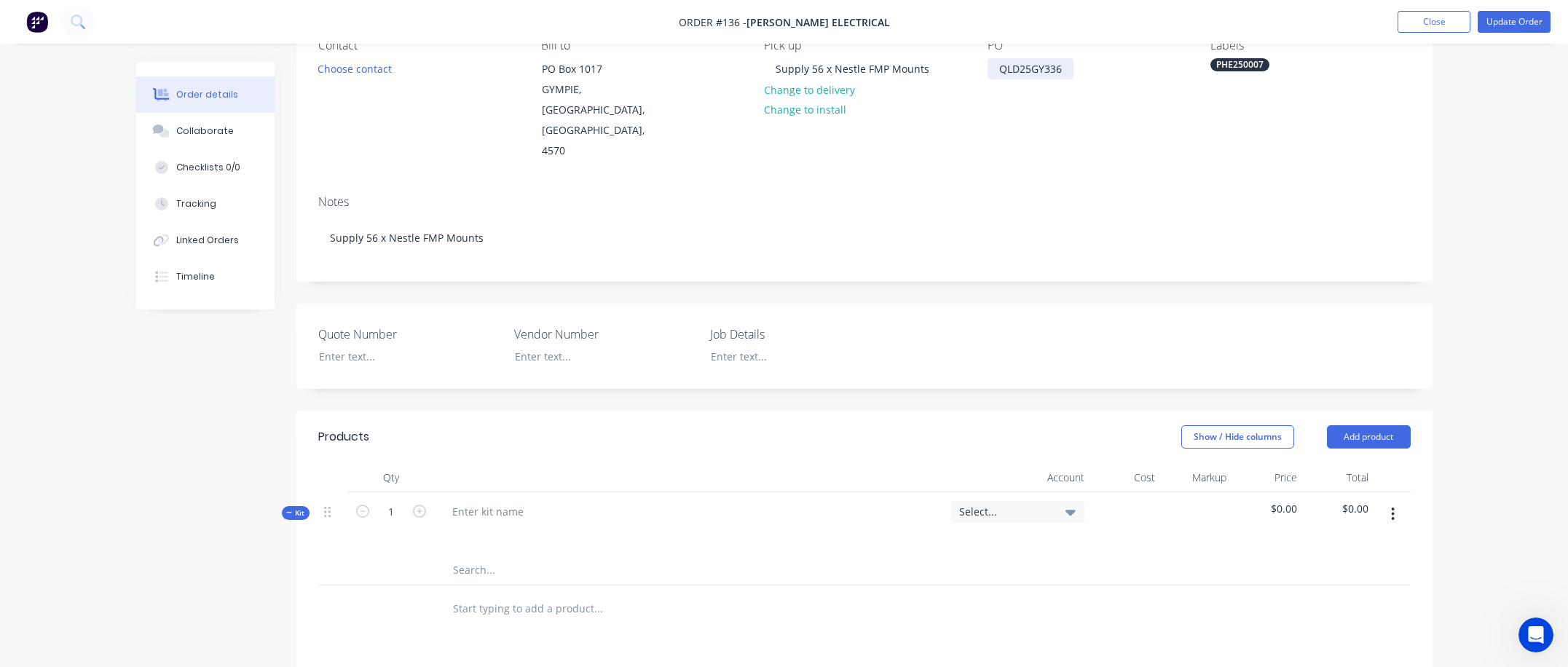 scroll, scrollTop: 146, scrollLeft: 0, axis: vertical 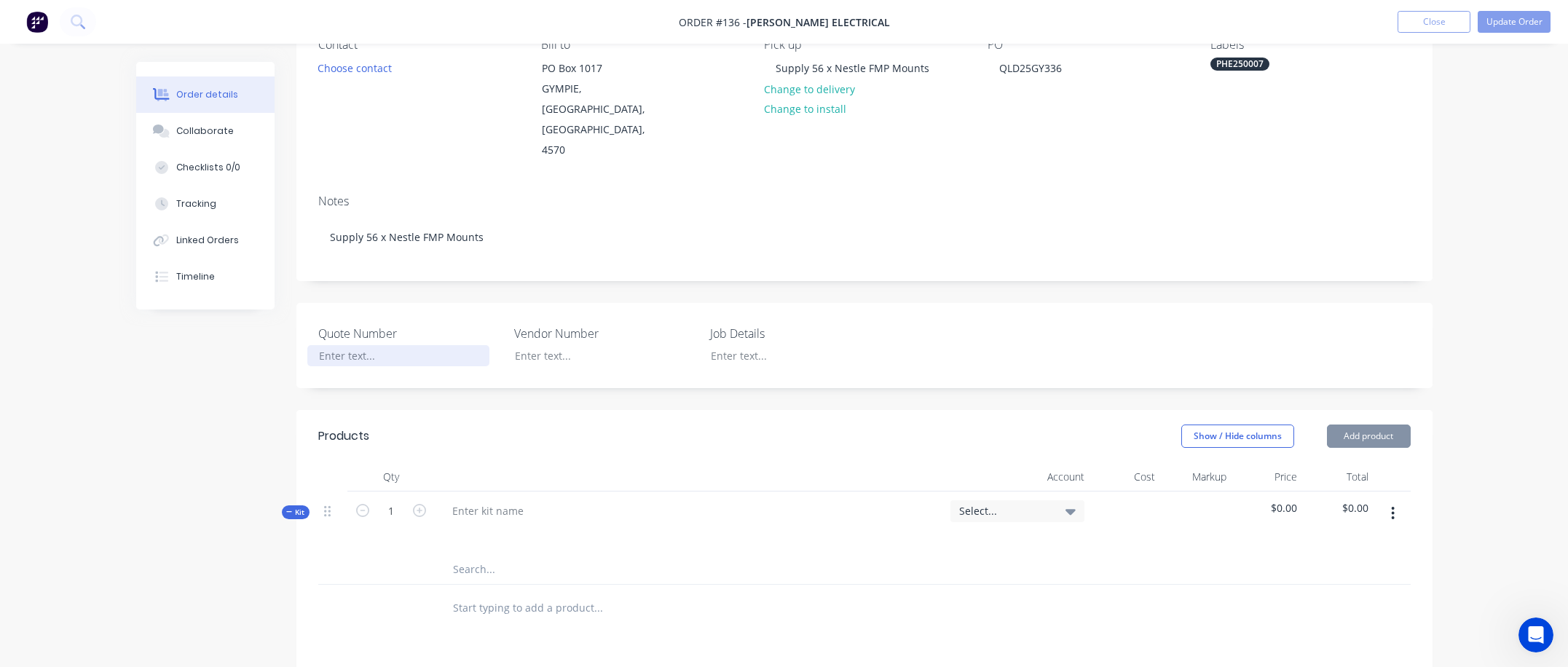 click at bounding box center (398, 355) 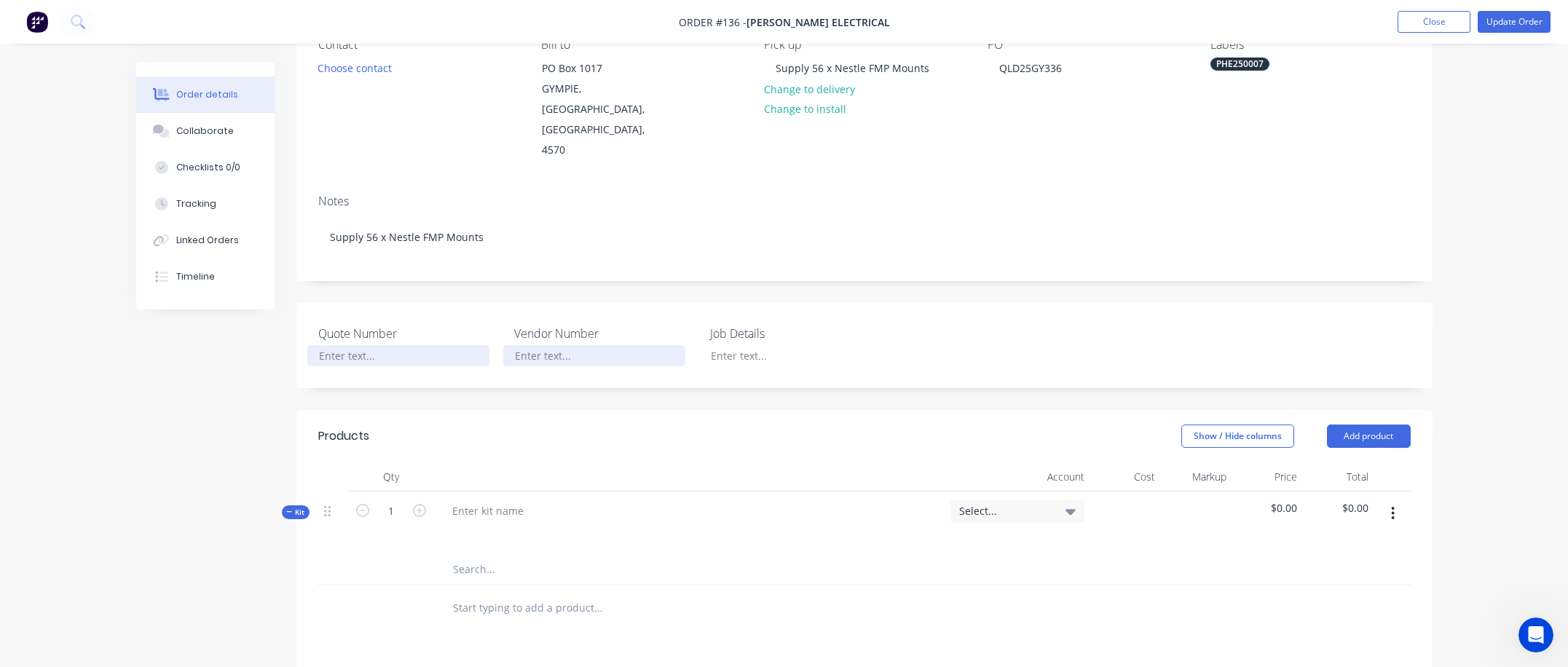 type 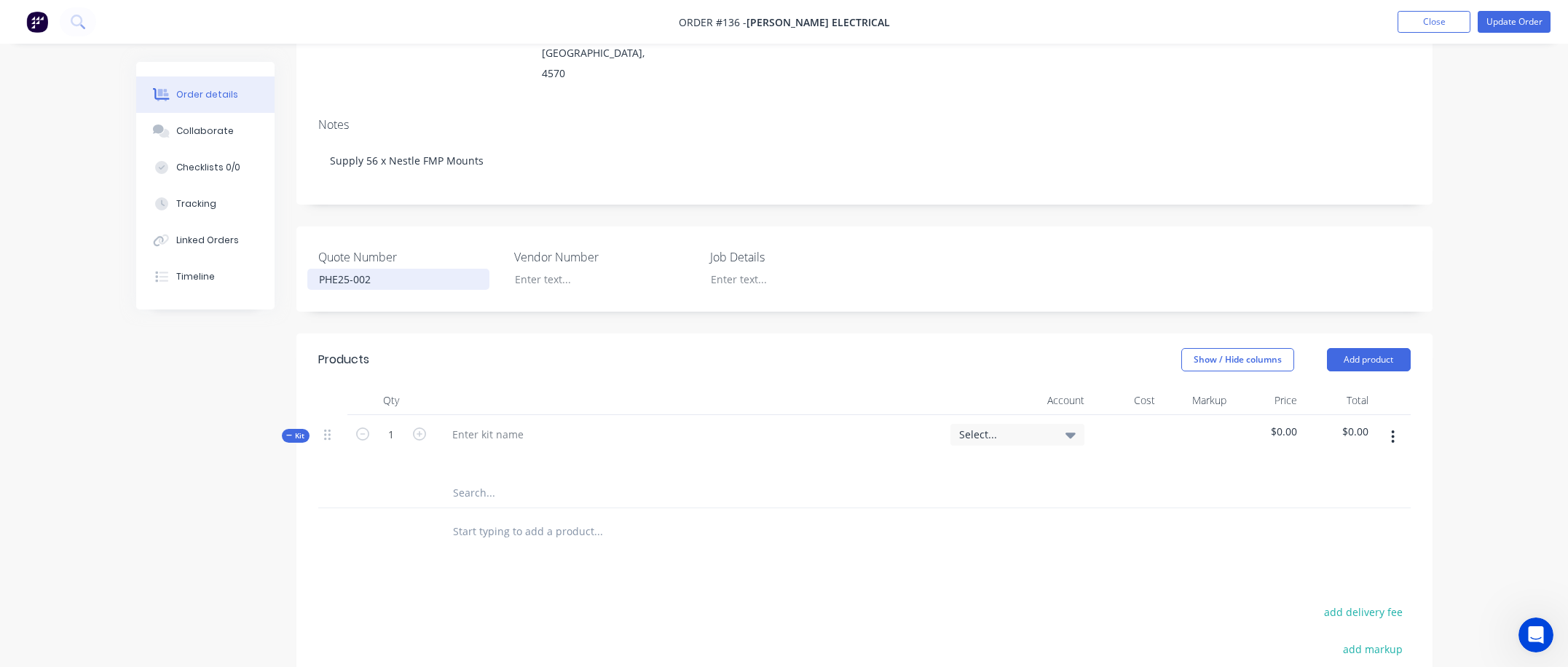 scroll, scrollTop: 0, scrollLeft: 0, axis: both 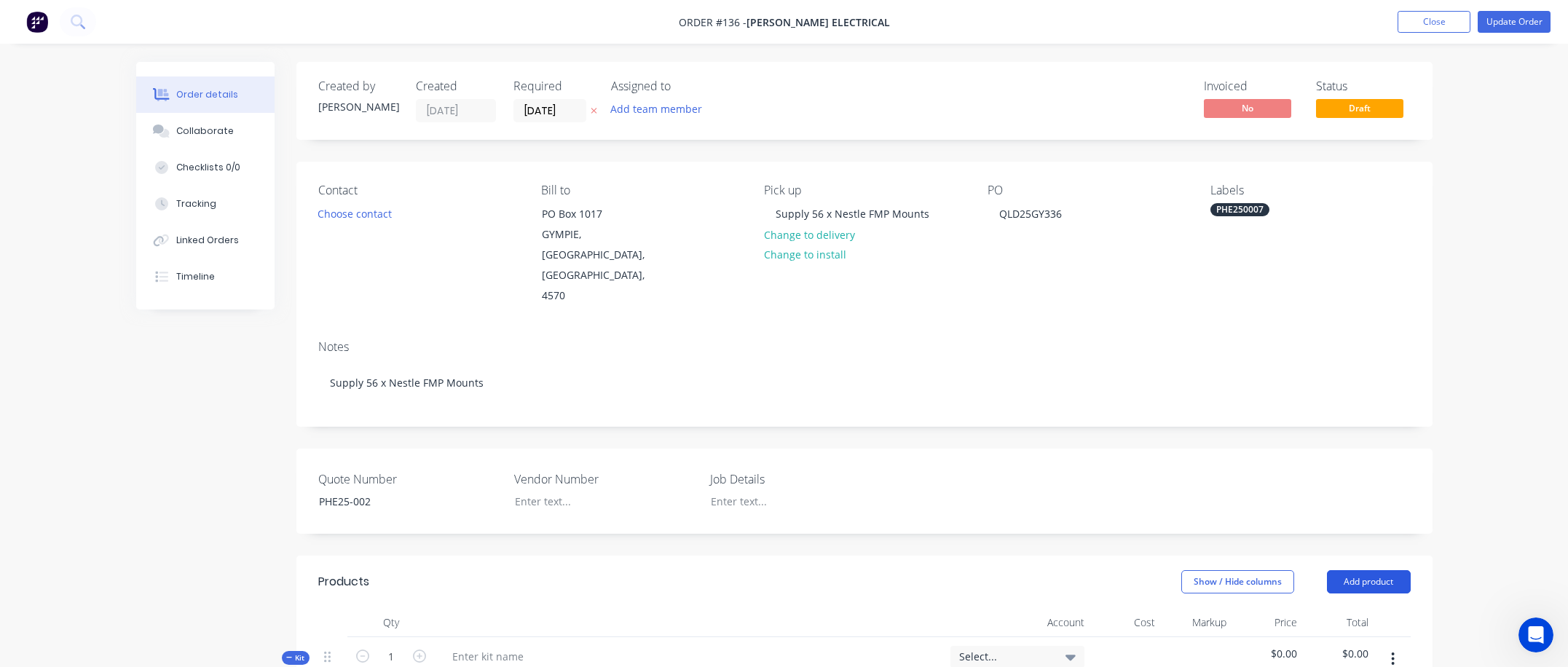 click on "Add product" at bounding box center (1368, 582) 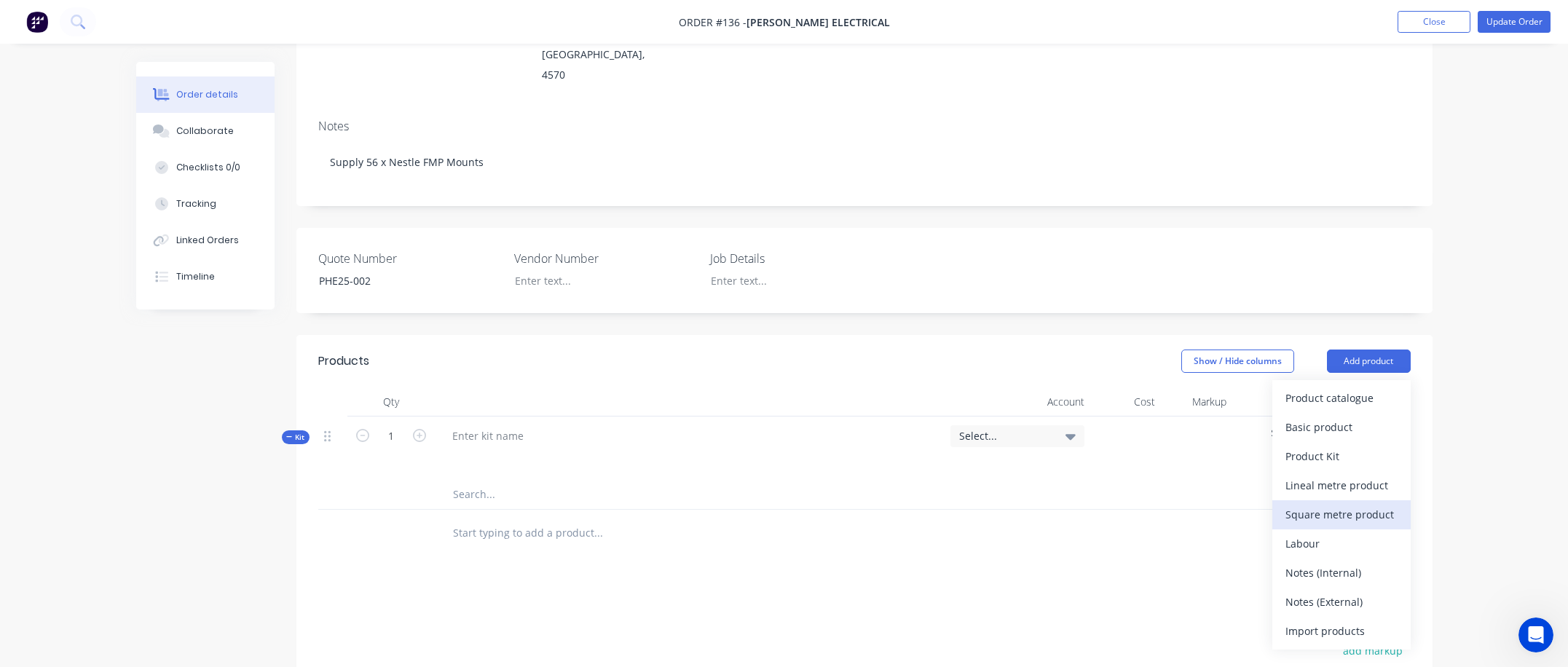 scroll, scrollTop: 218, scrollLeft: 0, axis: vertical 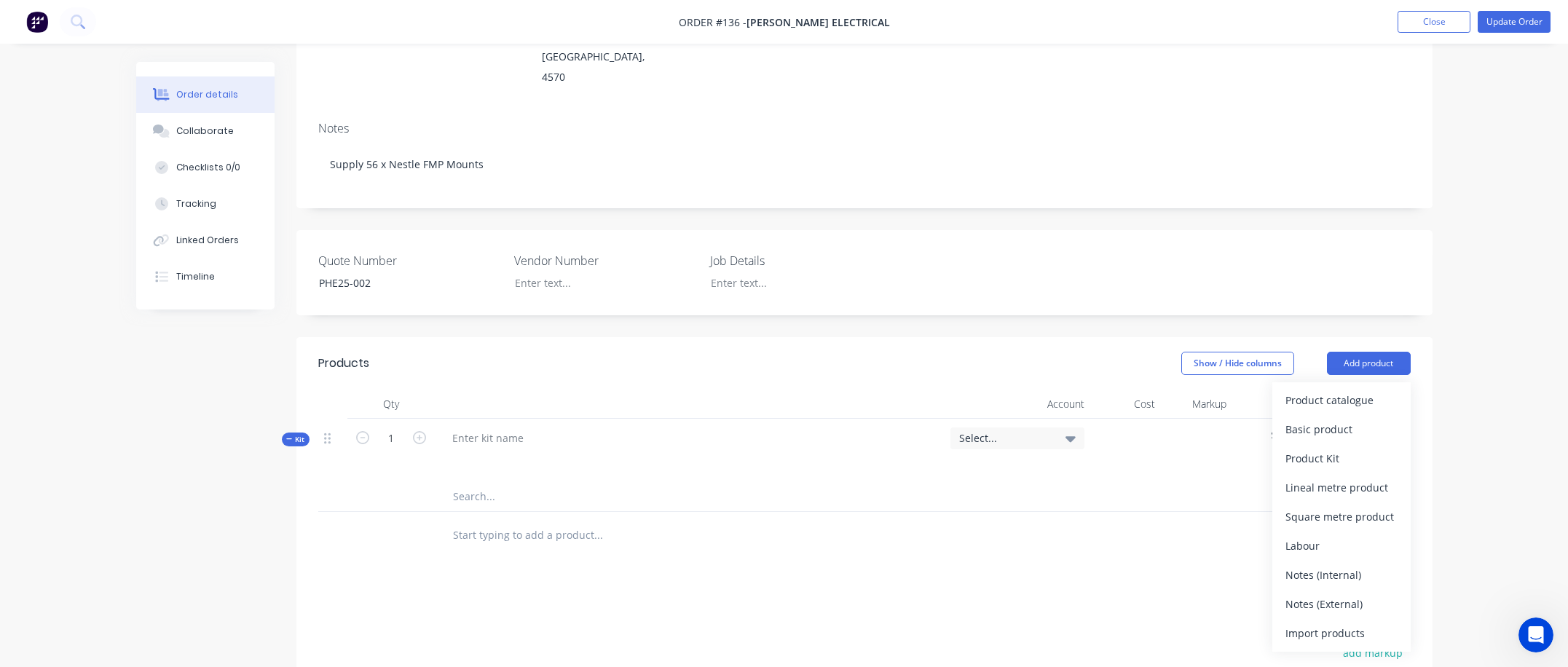 click at bounding box center (864, 535) 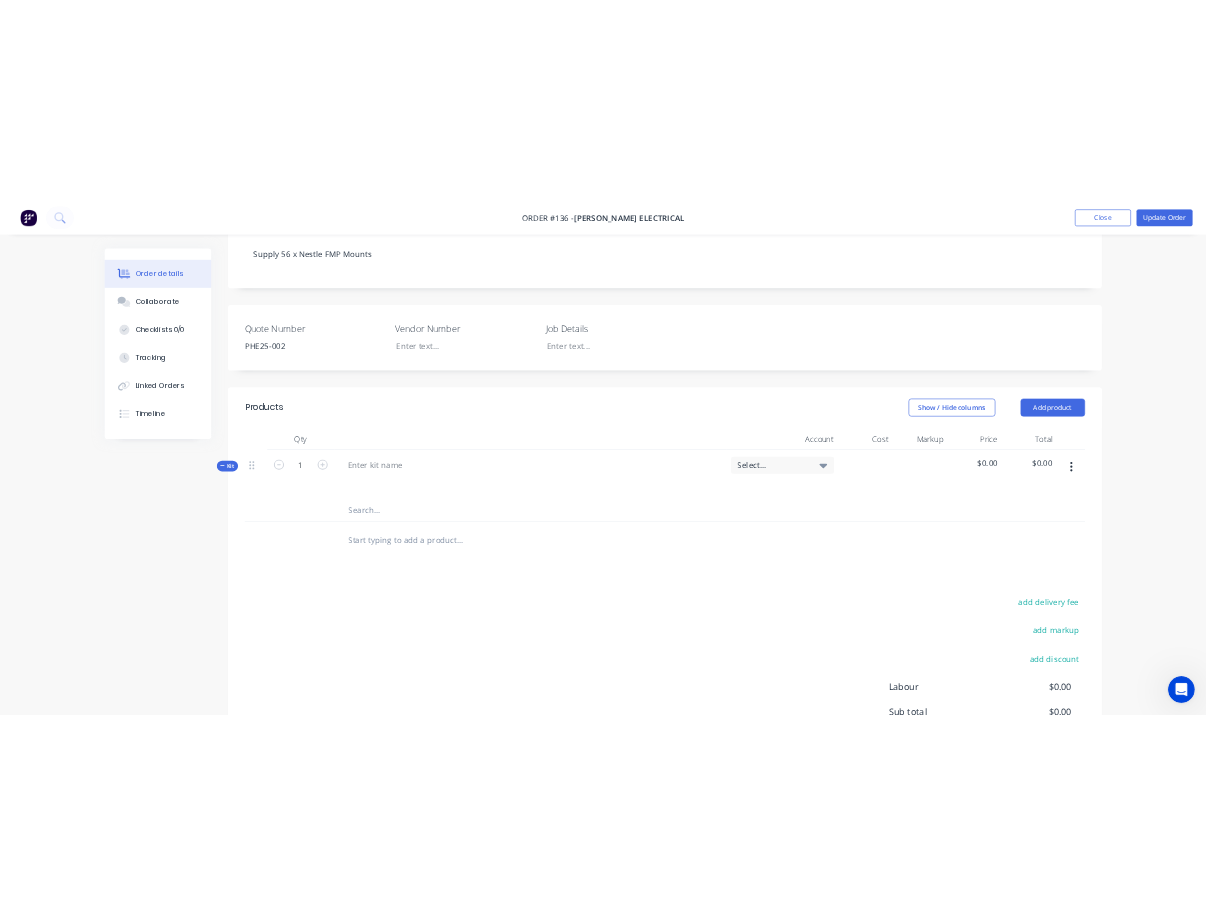 scroll, scrollTop: 0, scrollLeft: 0, axis: both 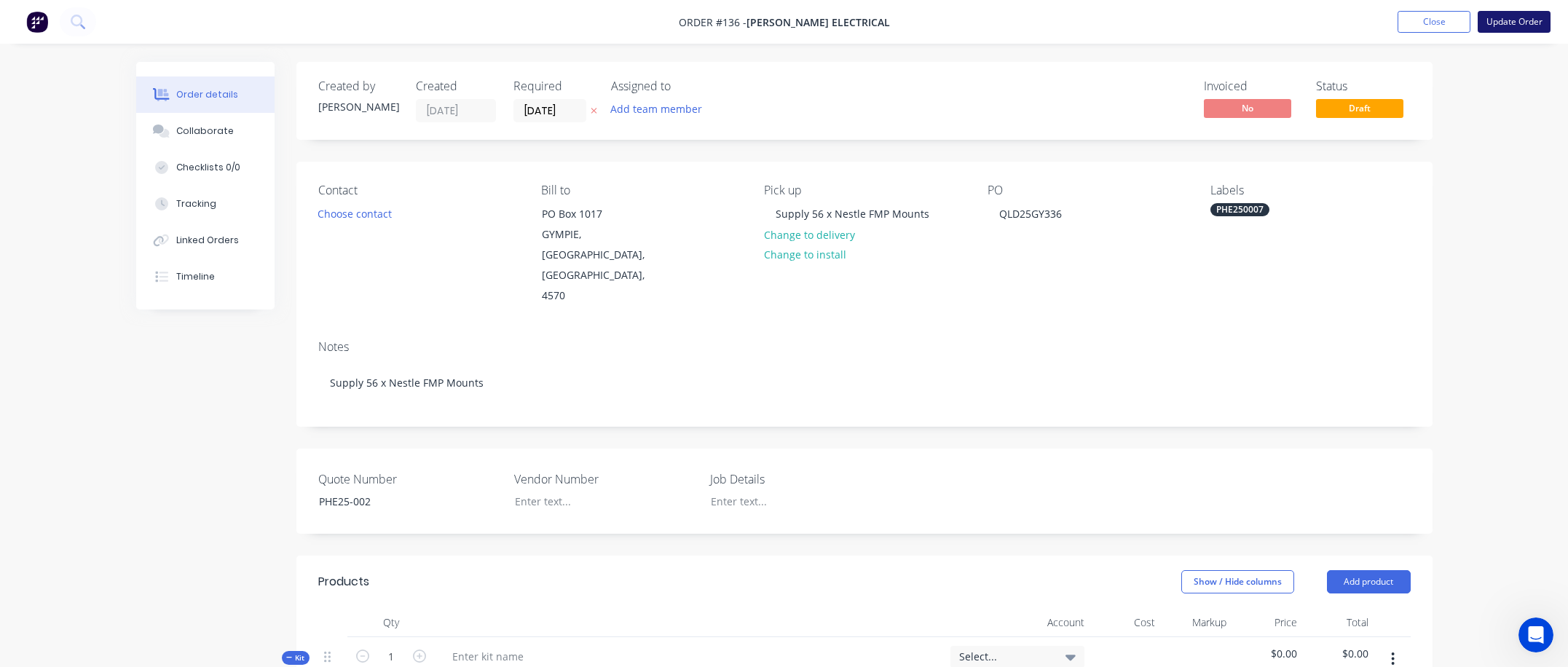click on "Update Order" at bounding box center (1514, 22) 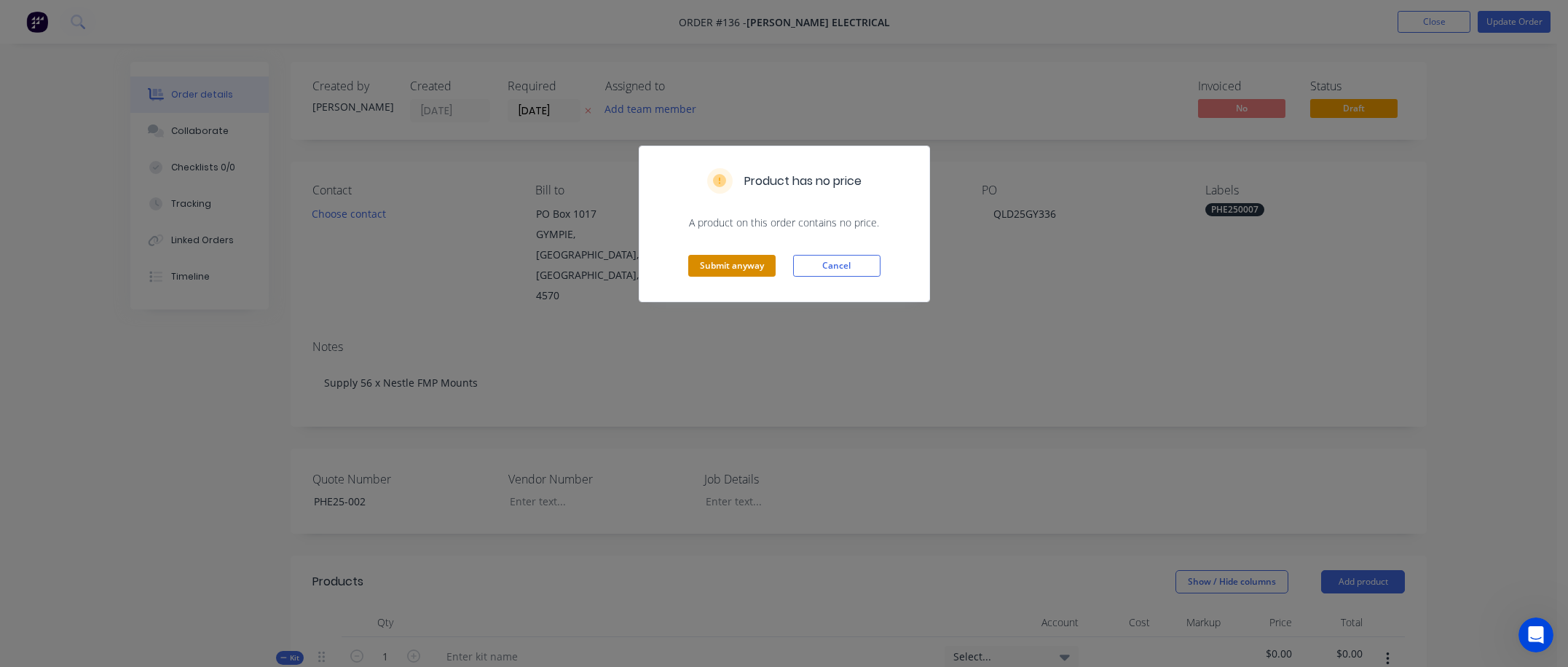 click on "Submit anyway" at bounding box center [732, 266] 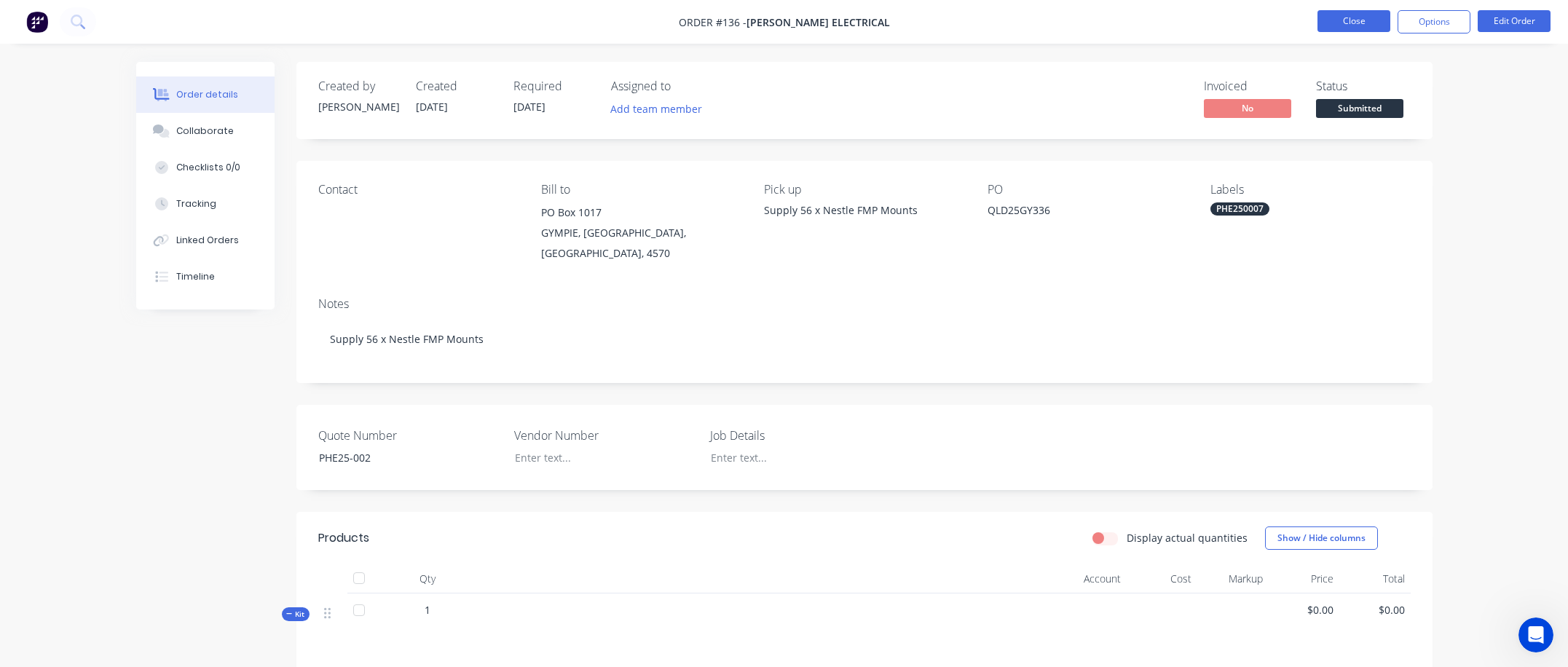 click on "Close" at bounding box center [1354, 21] 